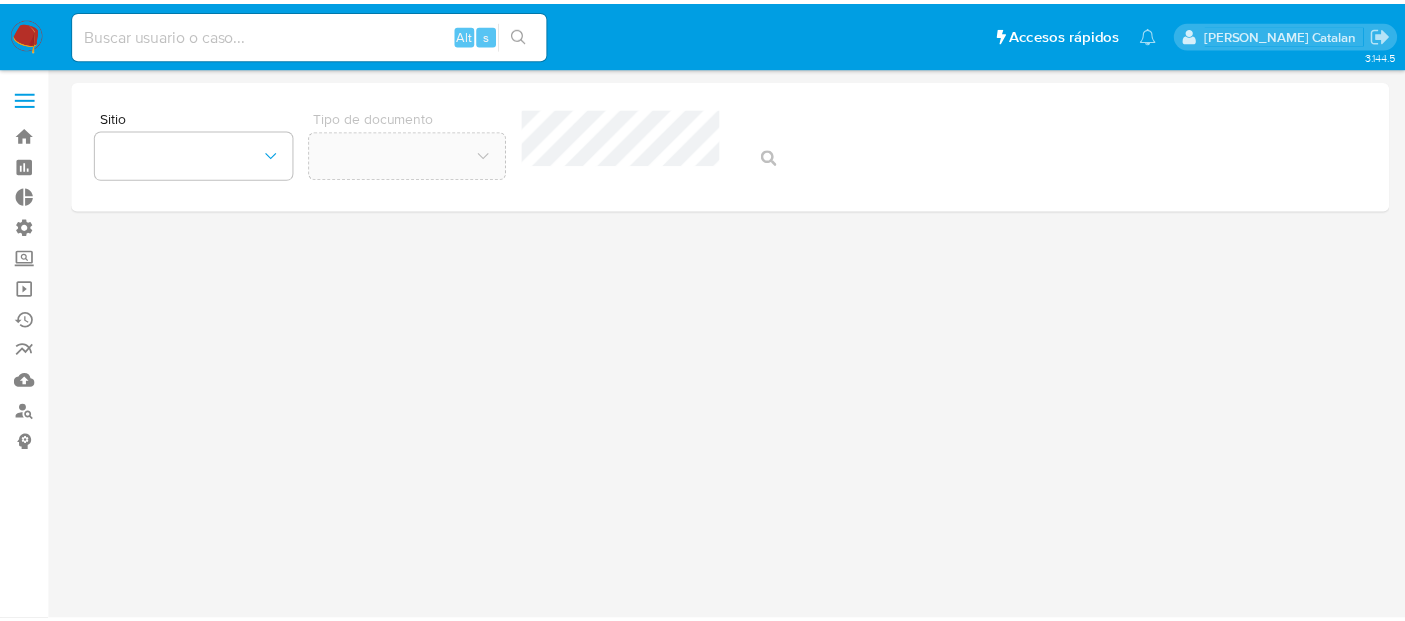 scroll, scrollTop: 0, scrollLeft: 0, axis: both 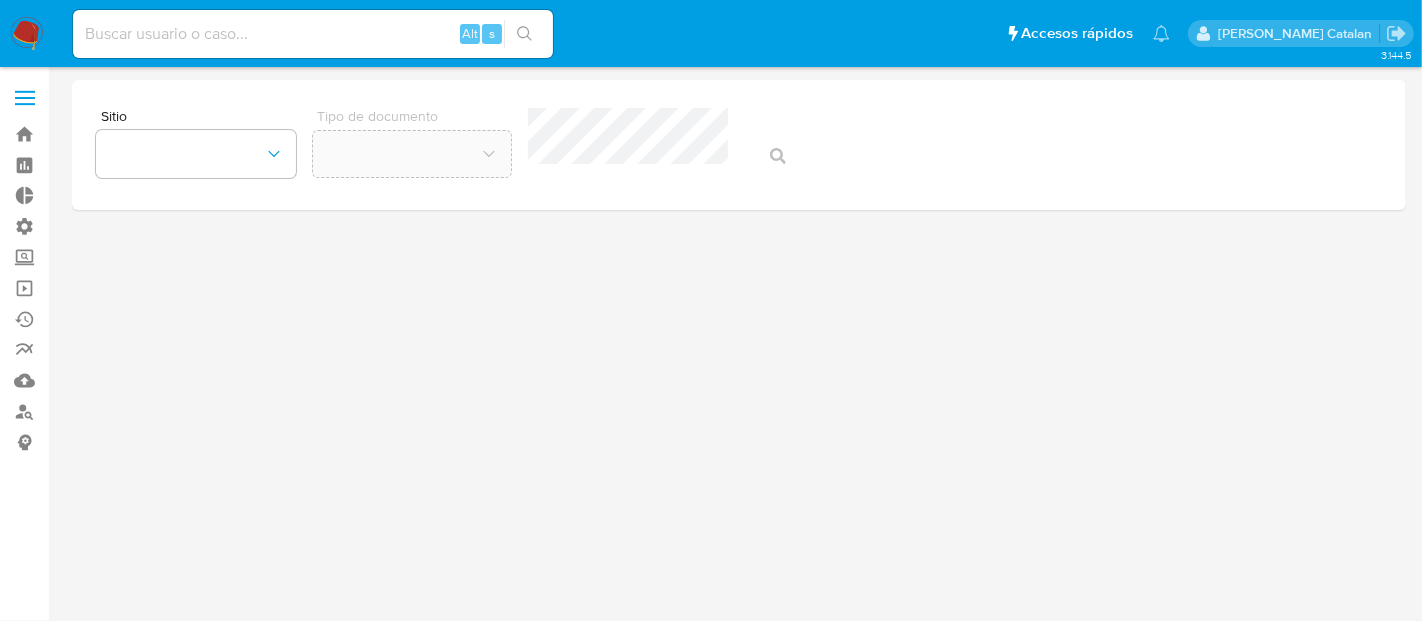 click at bounding box center (313, 34) 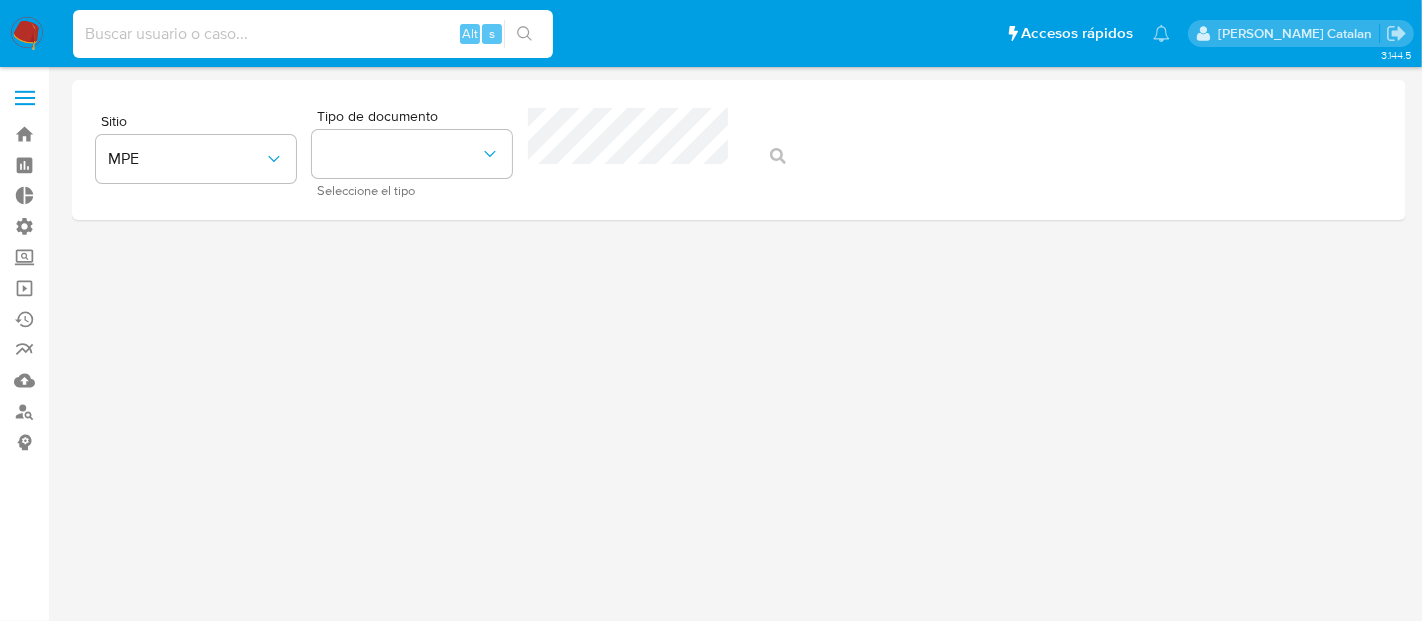paste on "QZH4MmnsVLCzP0YLJtjPzXNx" 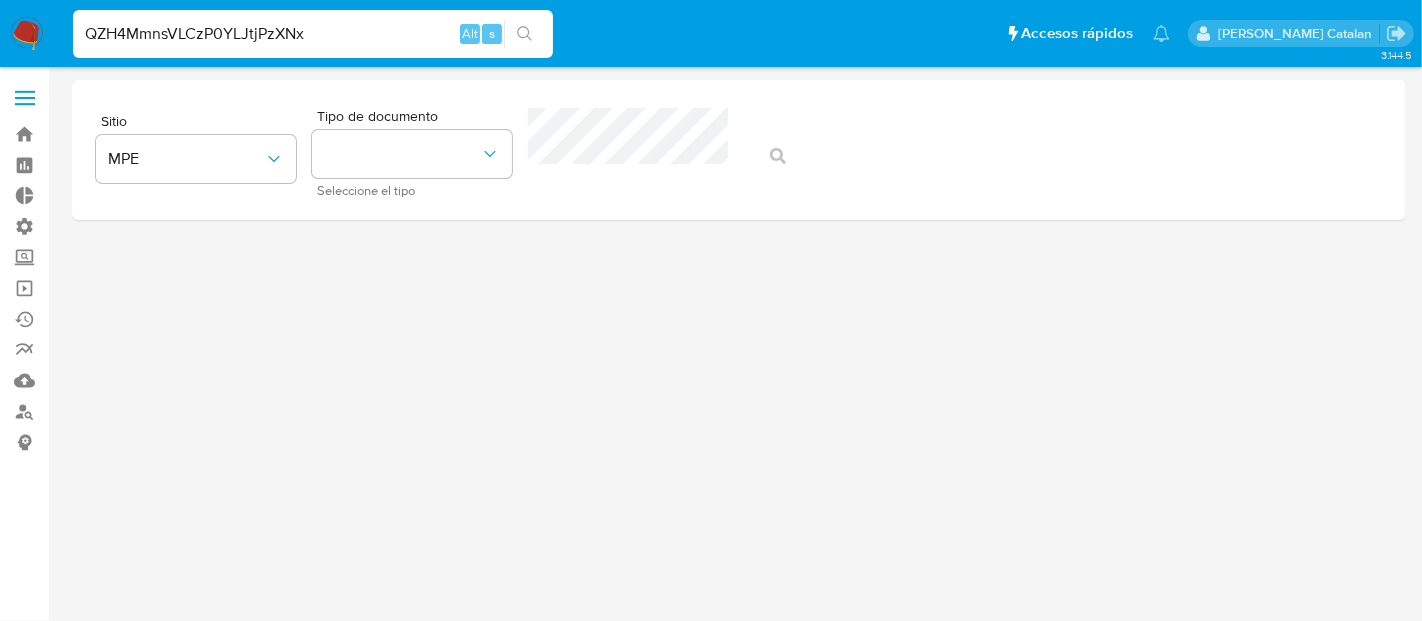 type on "QZH4MmnsVLCzP0YLJtjPzXNx" 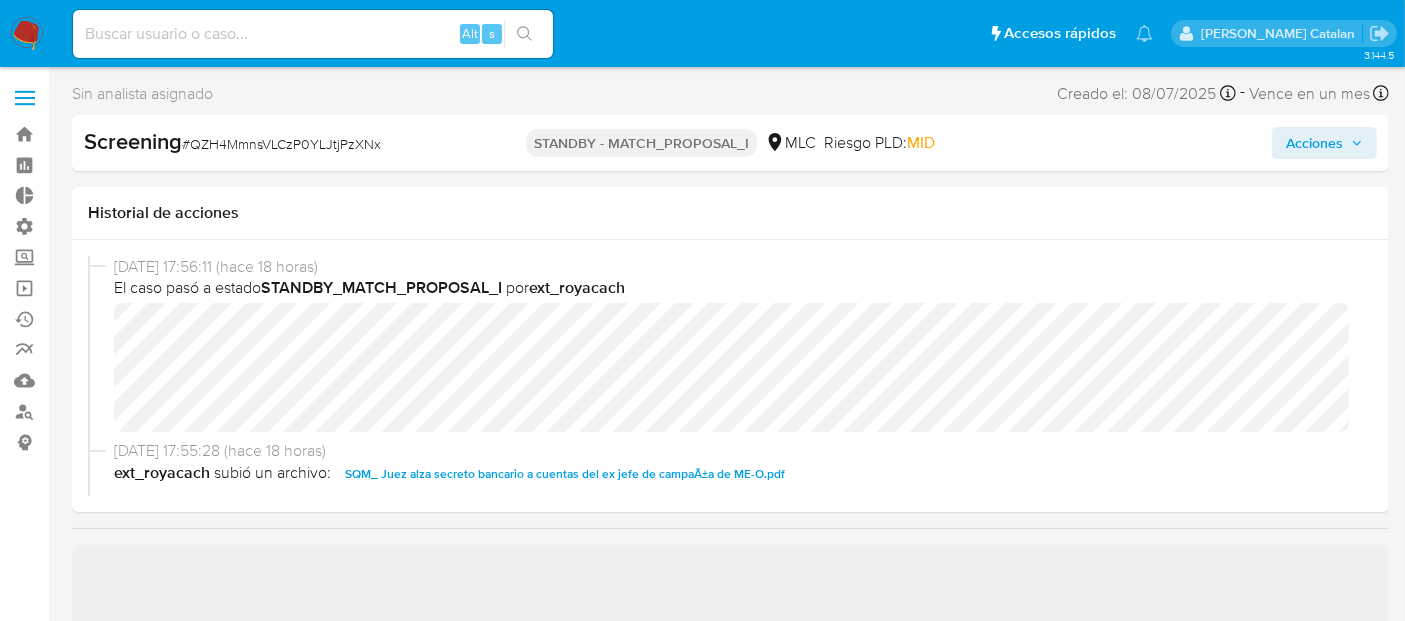 scroll, scrollTop: 796, scrollLeft: 0, axis: vertical 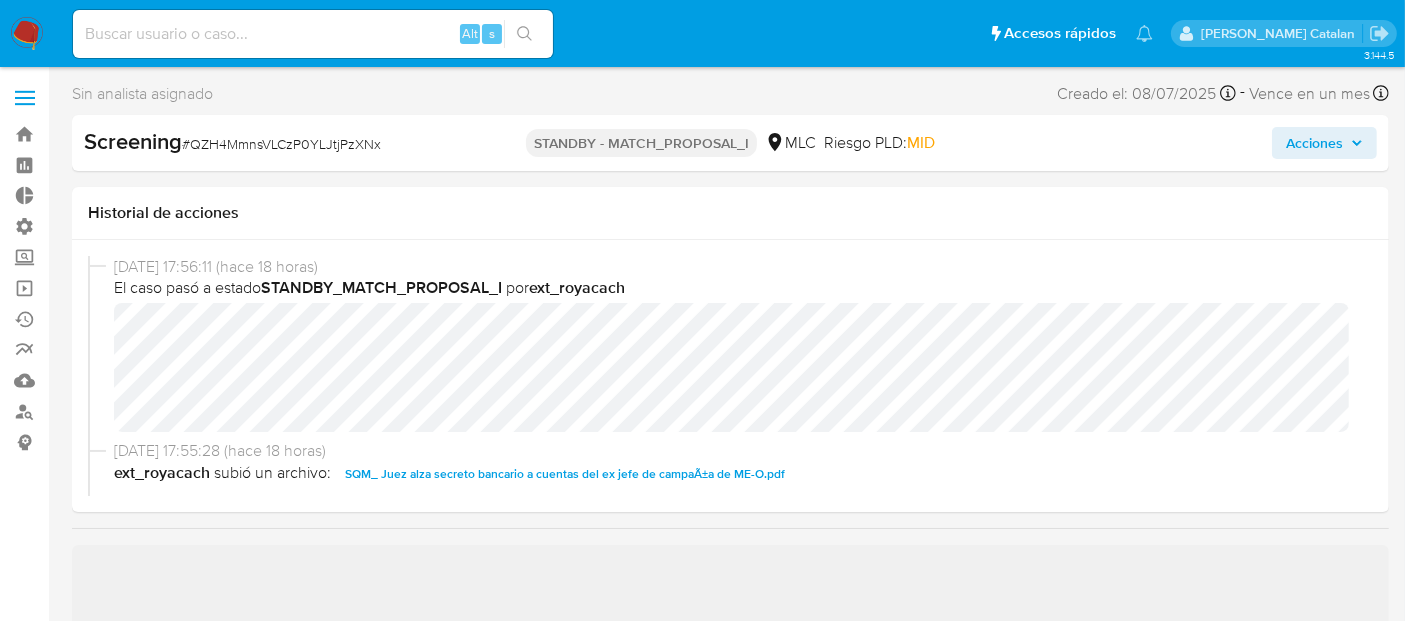 select on "10" 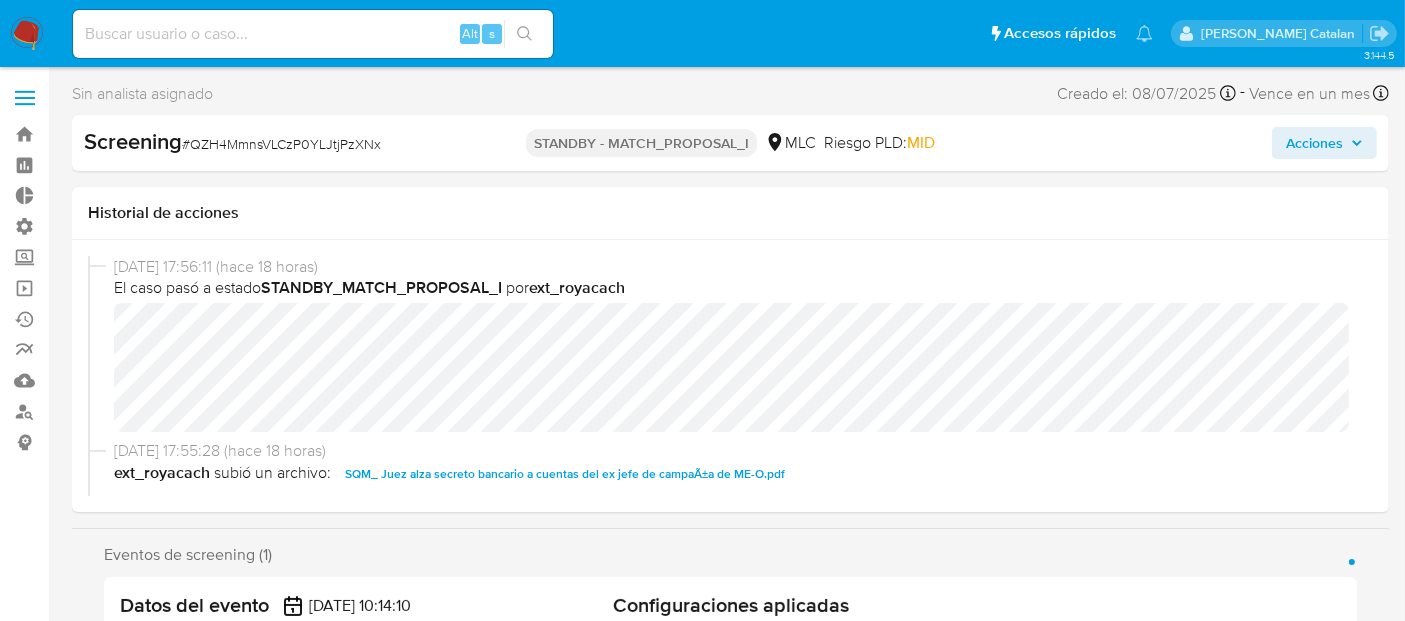 click on "Acciones" at bounding box center [1314, 143] 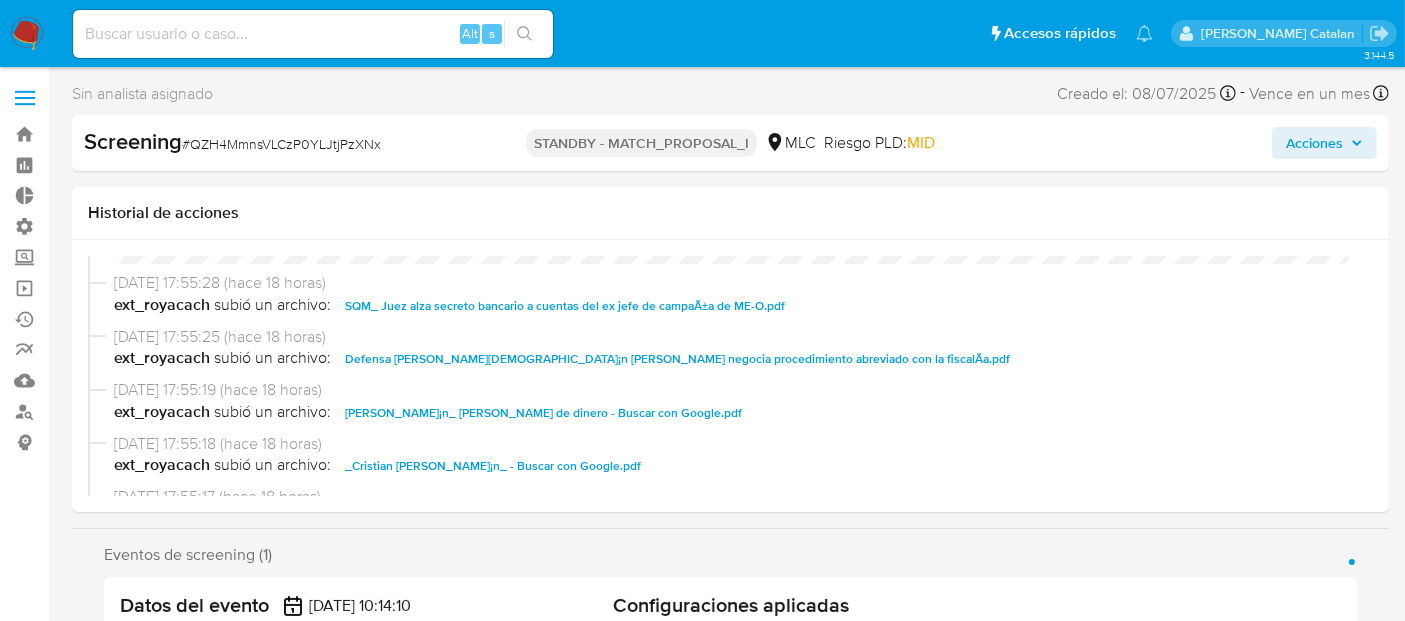 scroll, scrollTop: 0, scrollLeft: 0, axis: both 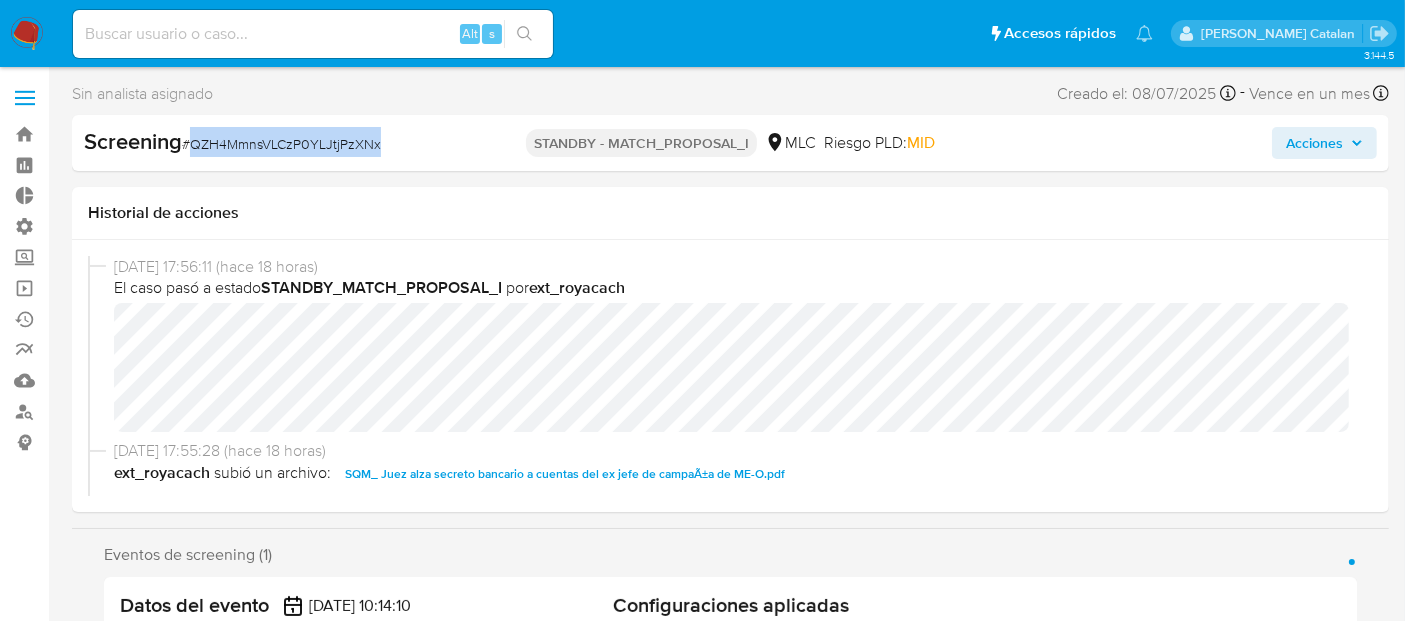 drag, startPoint x: 395, startPoint y: 144, endPoint x: 194, endPoint y: 150, distance: 201.08954 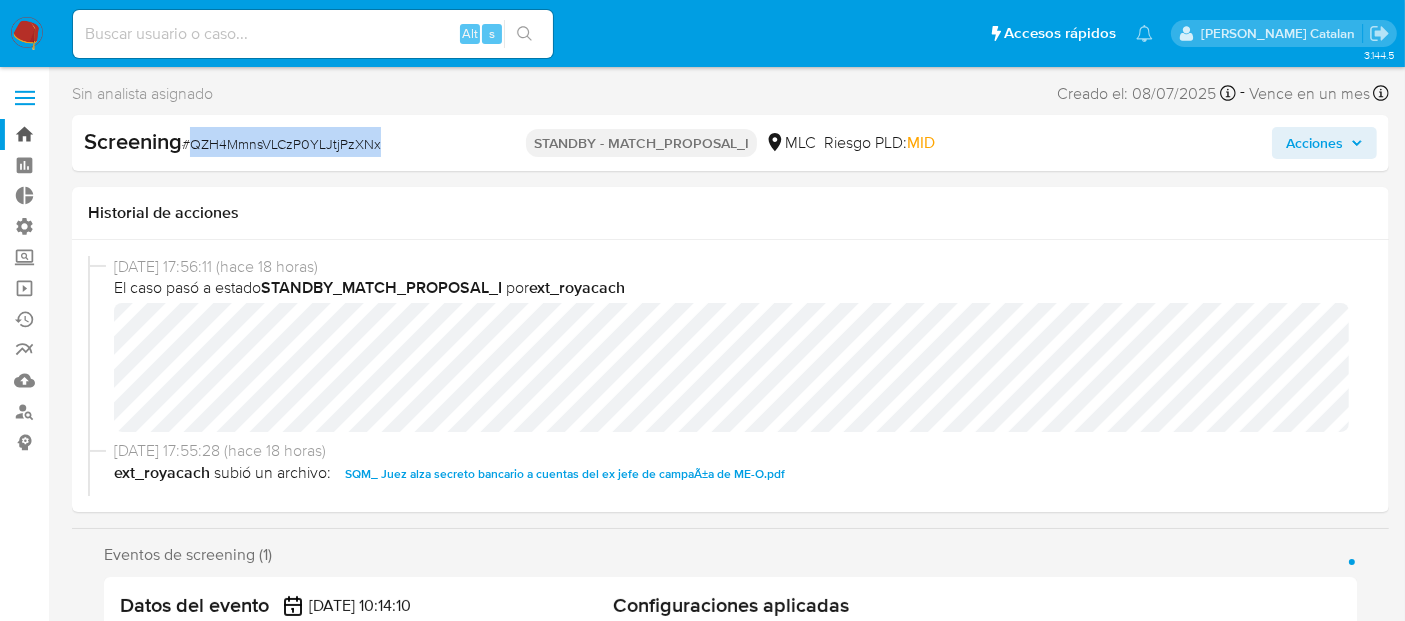 click on "Bandeja" at bounding box center [119, 134] 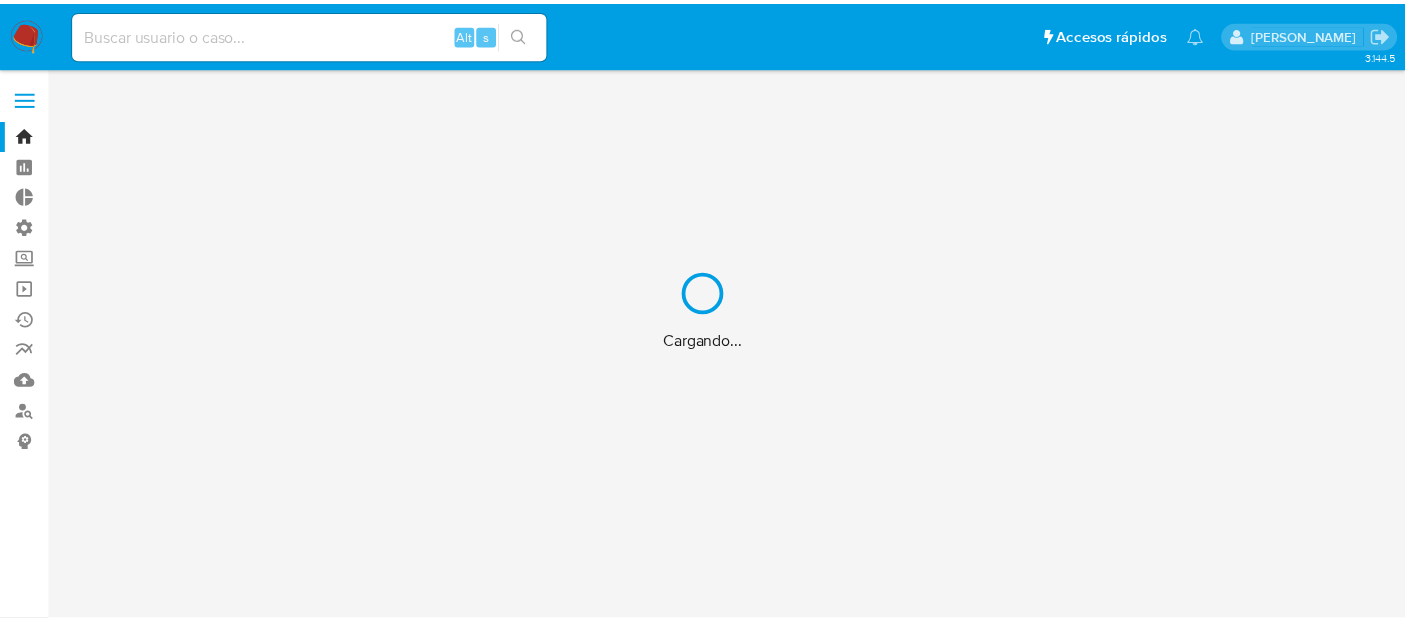 scroll, scrollTop: 0, scrollLeft: 0, axis: both 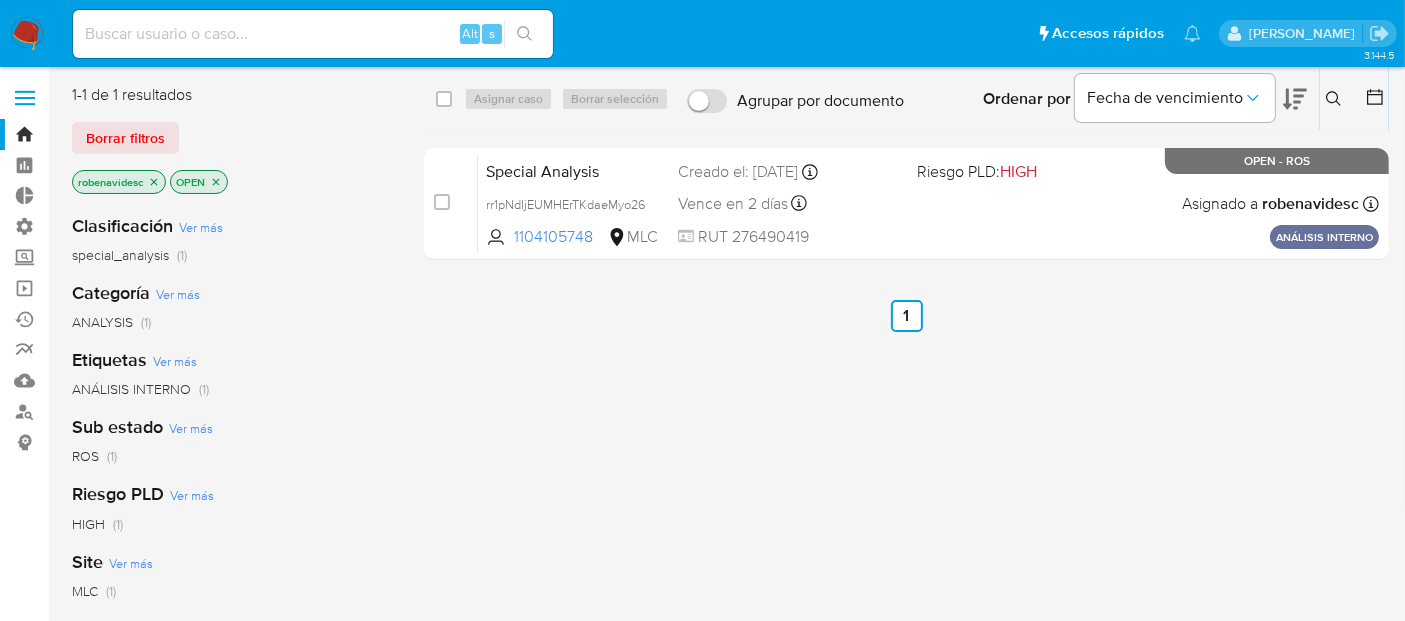 click 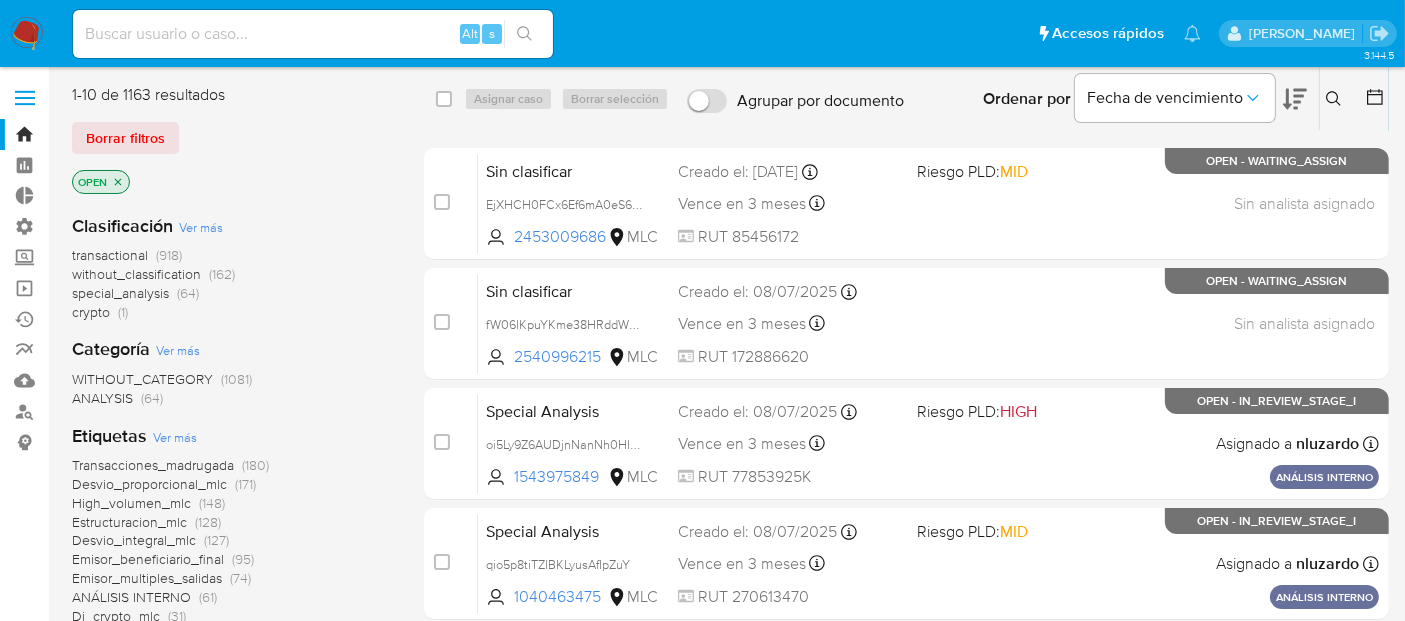 click 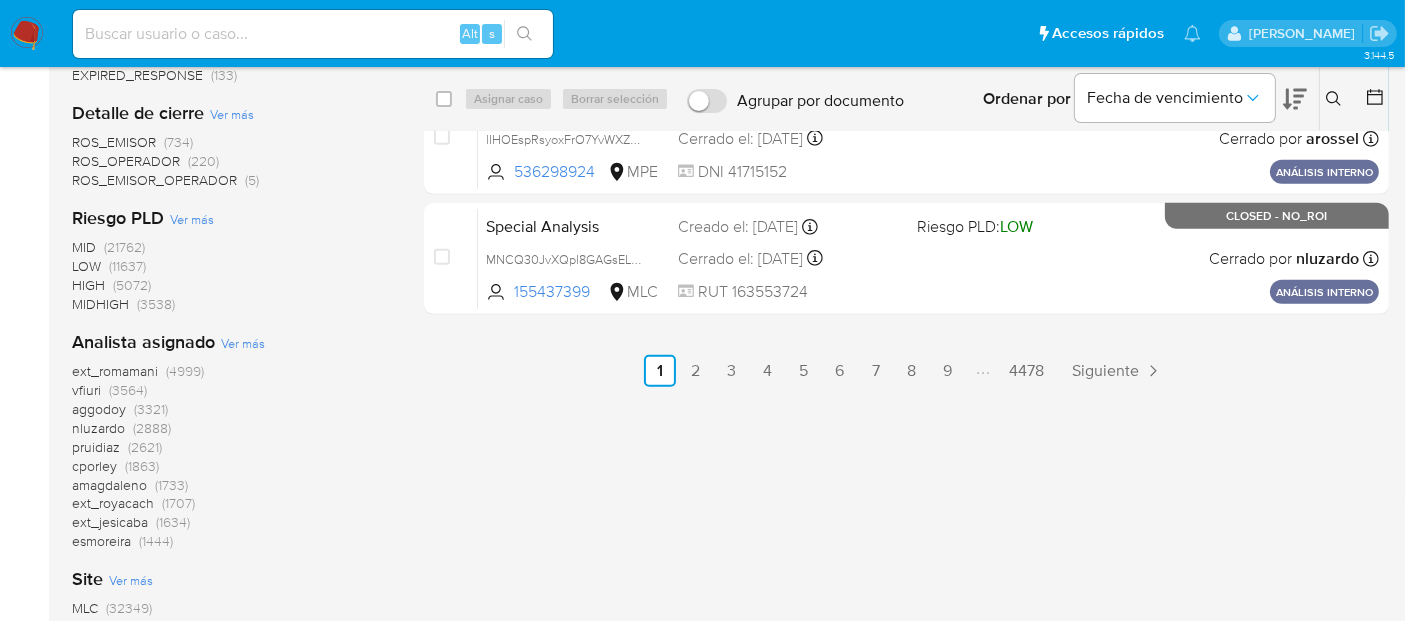 scroll, scrollTop: 1187, scrollLeft: 0, axis: vertical 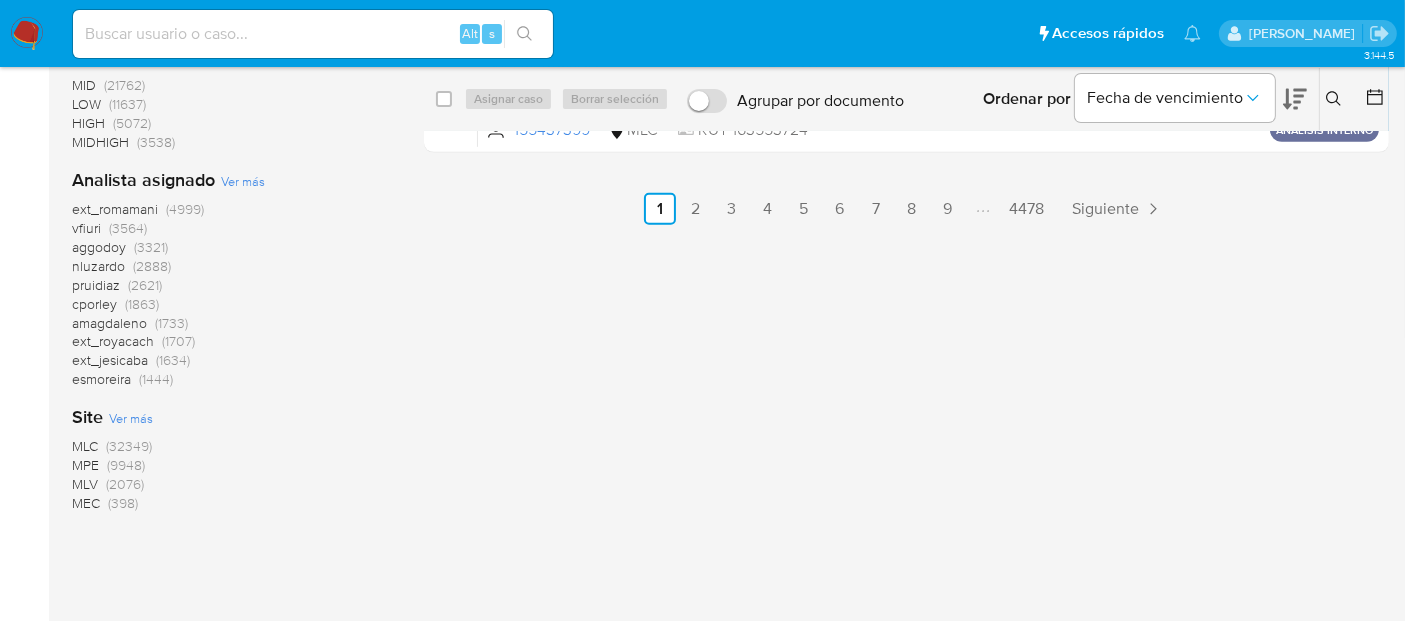 click on "MLC" at bounding box center [85, 446] 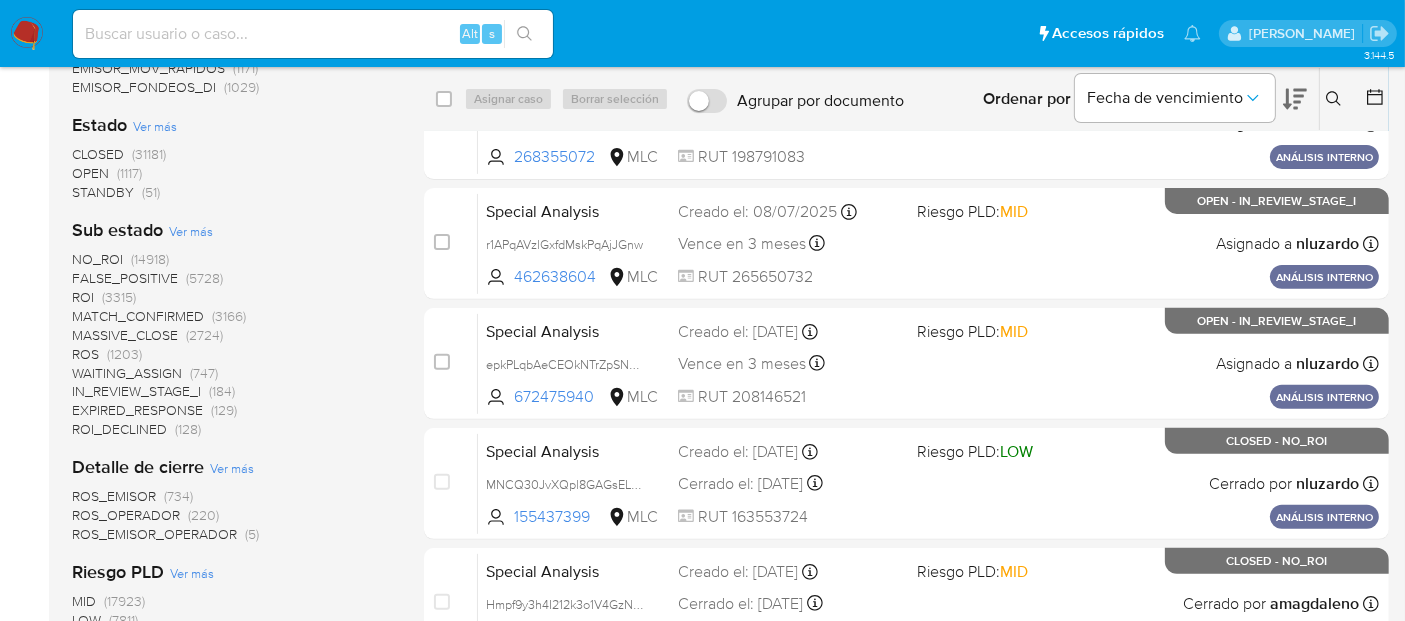scroll, scrollTop: 678, scrollLeft: 0, axis: vertical 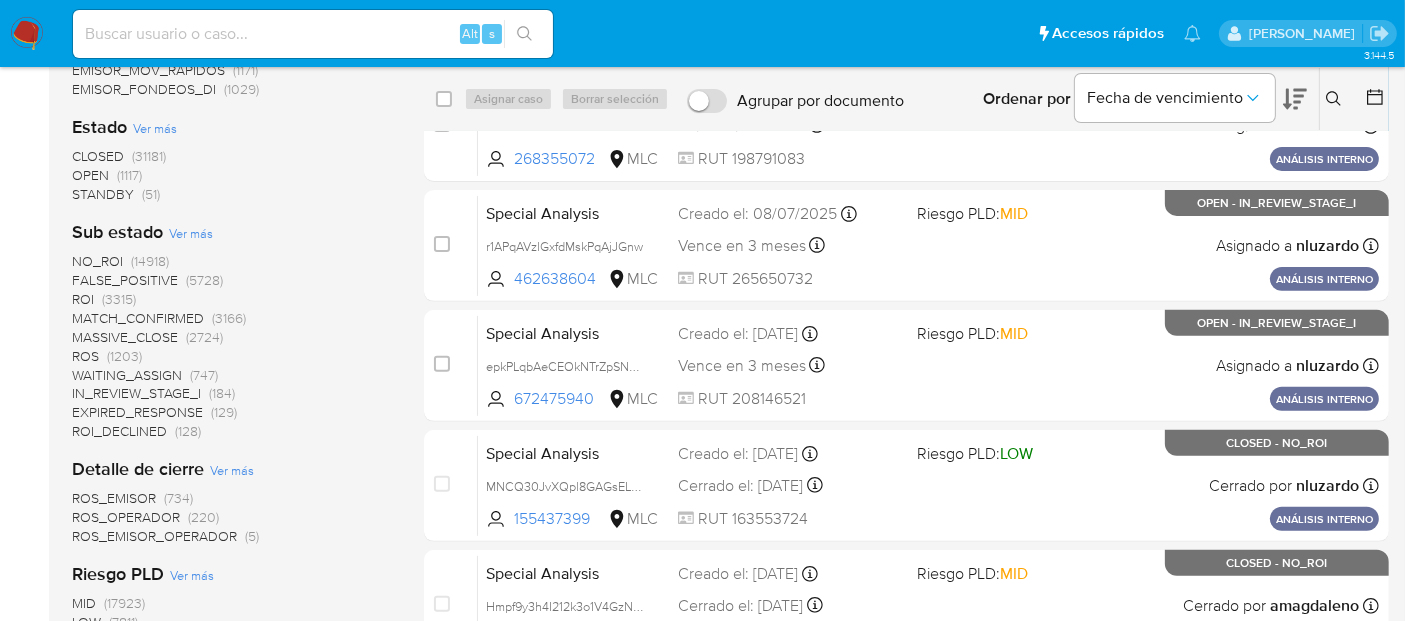 click on "STANDBY" at bounding box center [103, 194] 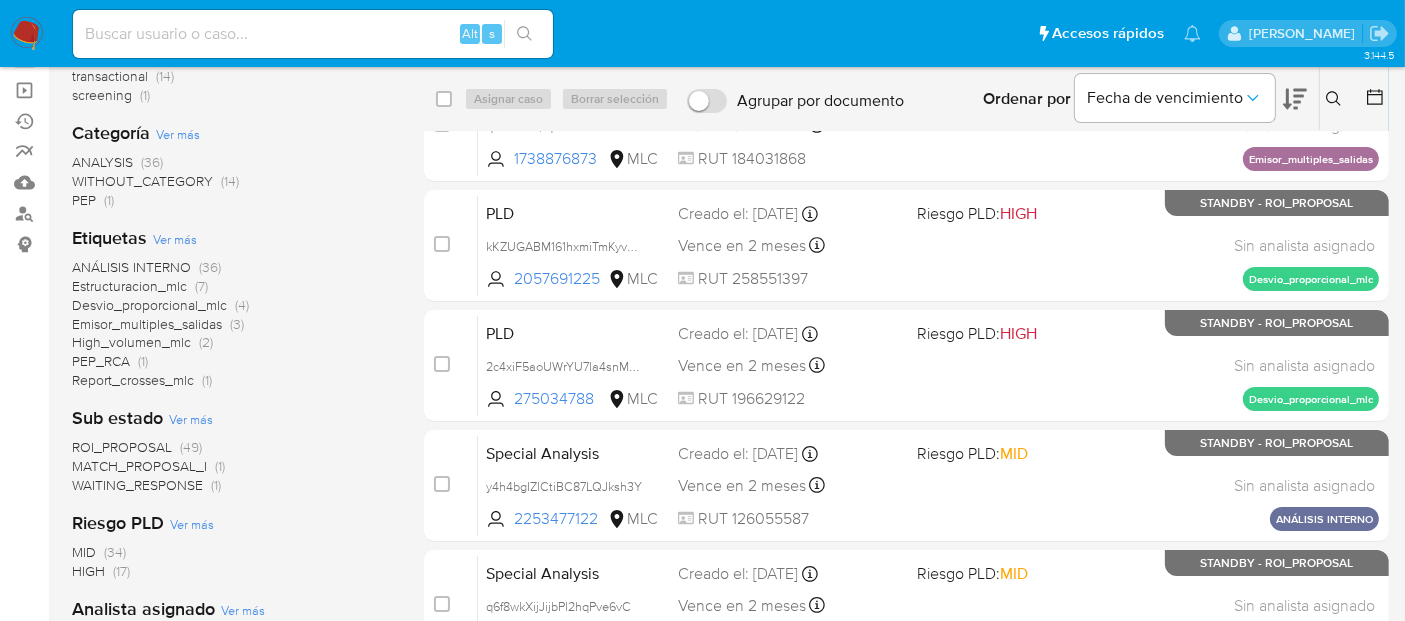 scroll, scrollTop: 0, scrollLeft: 0, axis: both 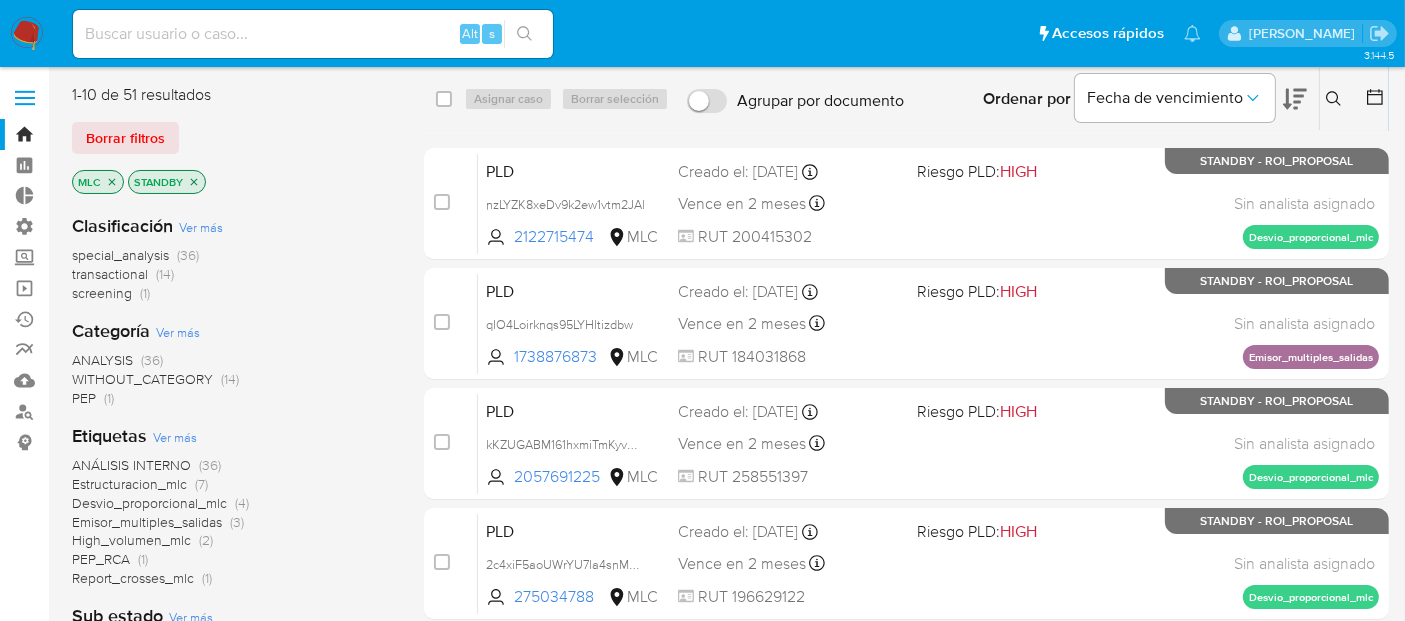 click on "screening" at bounding box center (102, 293) 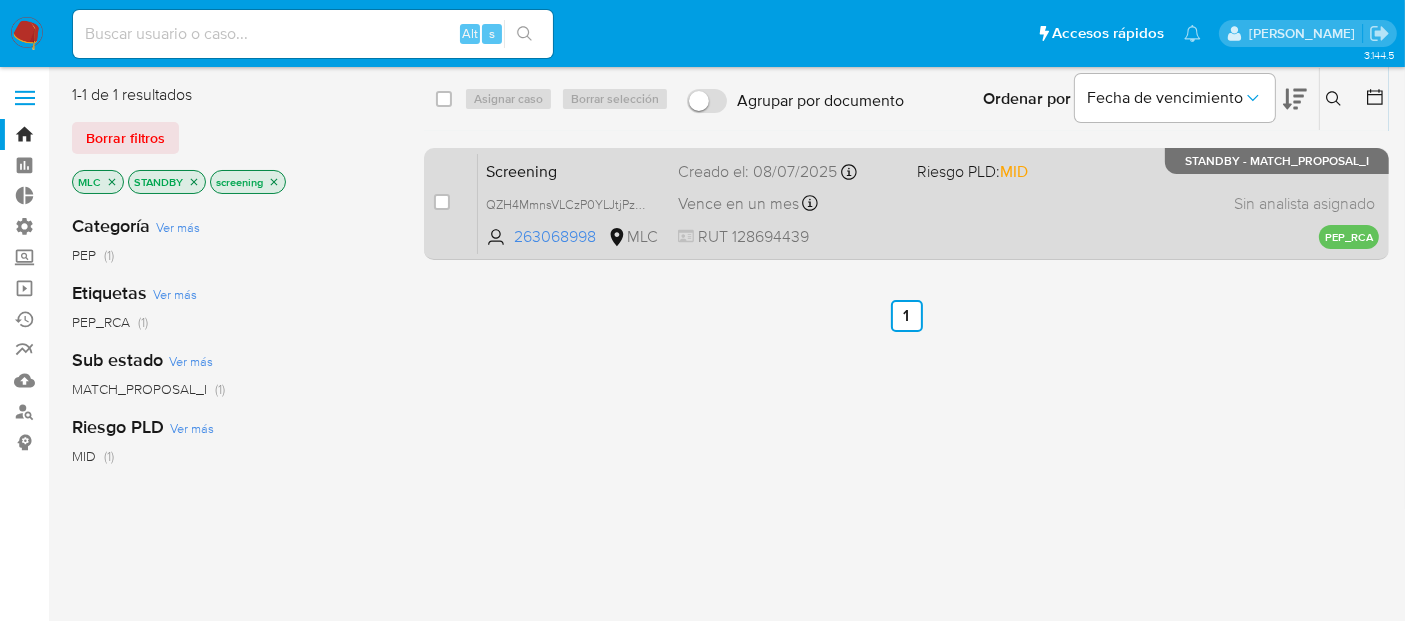 click on "Screening QZH4MmnsVLCzP0YLJtjPzXNx 263068998 MLC Riesgo PLD:  MID Creado el: 08/07/2025   Creado el: 08/07/2025 06:14:10 Vence en un mes   Vence el 07/08/2025 06:14:11 RUT   128694439 Sin analista asignado   Asignado el: 08/07/2025 06:46:20 PEP_RCA STANDBY - MATCH_PROPOSAL_I" at bounding box center (928, 203) 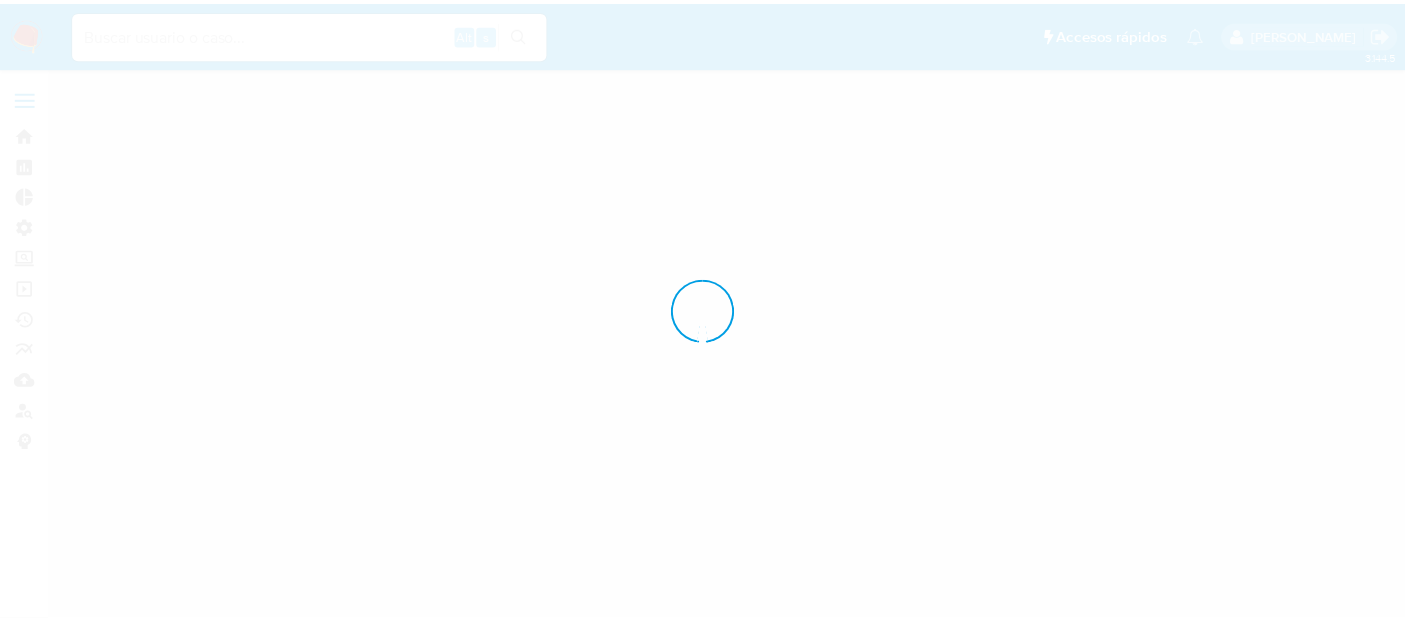 scroll, scrollTop: 0, scrollLeft: 0, axis: both 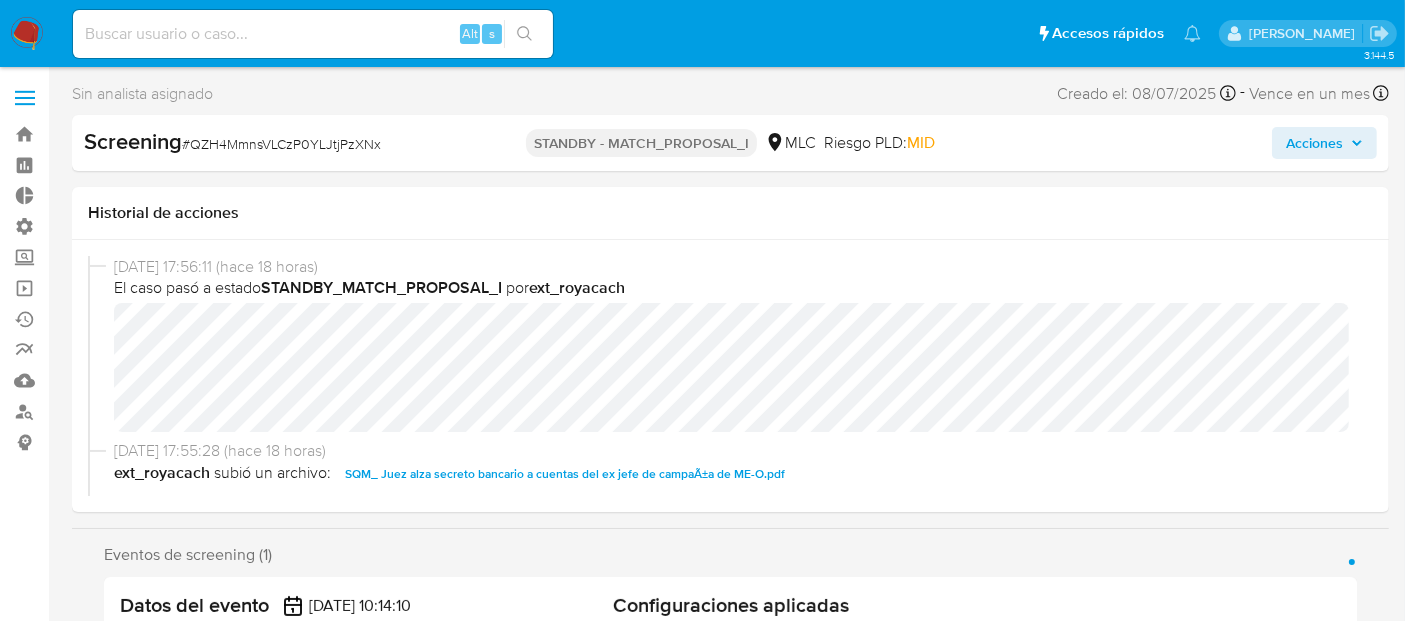 select on "10" 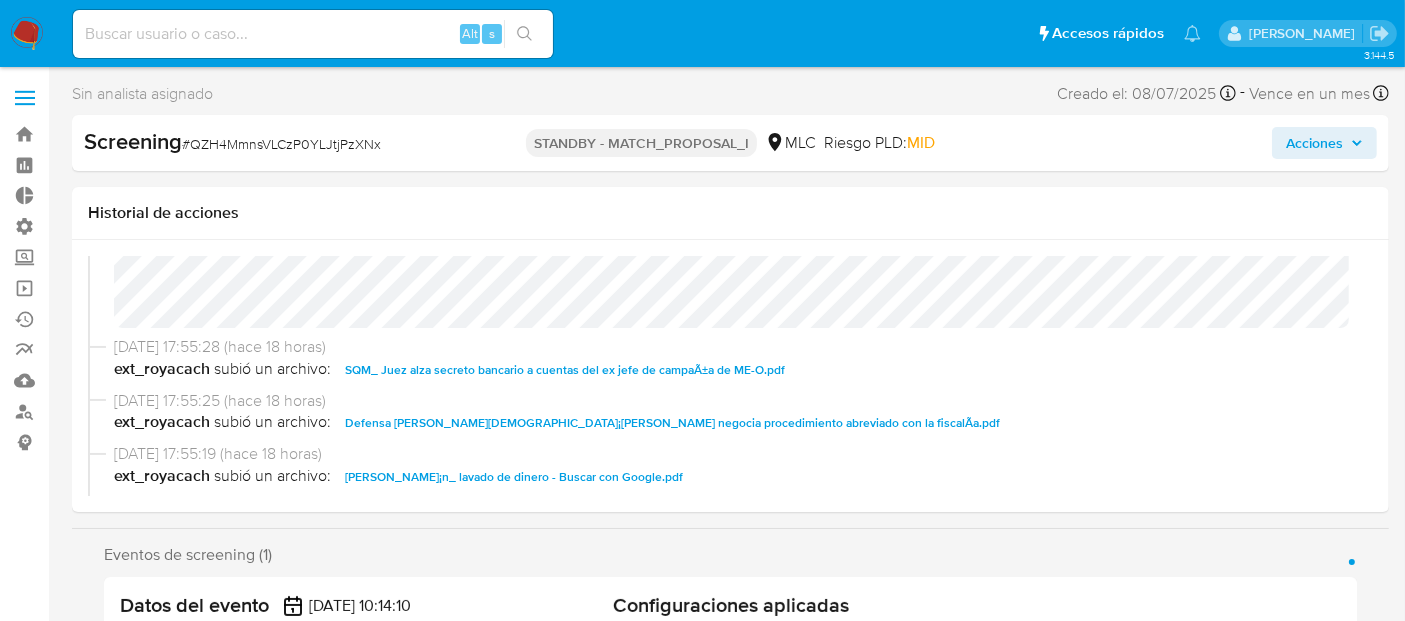 scroll, scrollTop: 124, scrollLeft: 0, axis: vertical 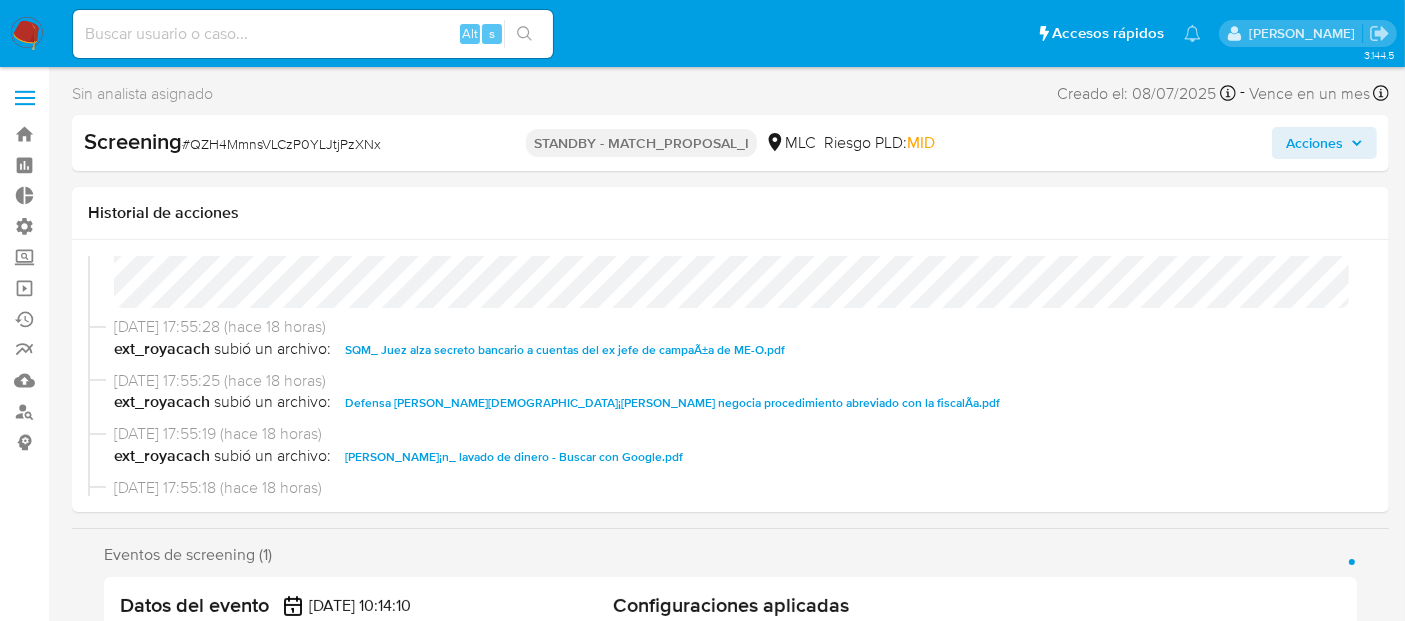 click on "SQM_ Juez alza secreto bancario a cuentas del ex jefe de campaÃ±a de ME-O.pdf" at bounding box center [565, 350] 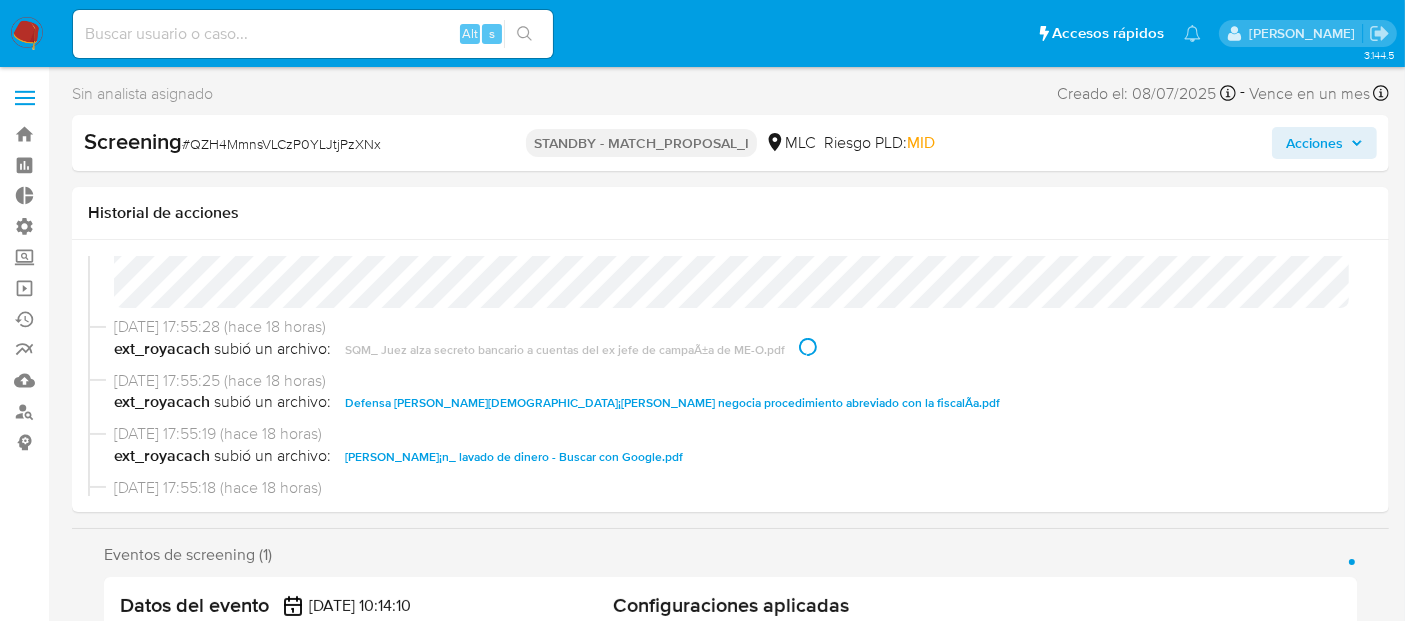 click on "Defensa [PERSON_NAME][DEMOGRAPHIC_DATA]¡n [PERSON_NAME] negocia procedimiento abreviado con la fiscalÃ­a.pdf" at bounding box center (672, 403) 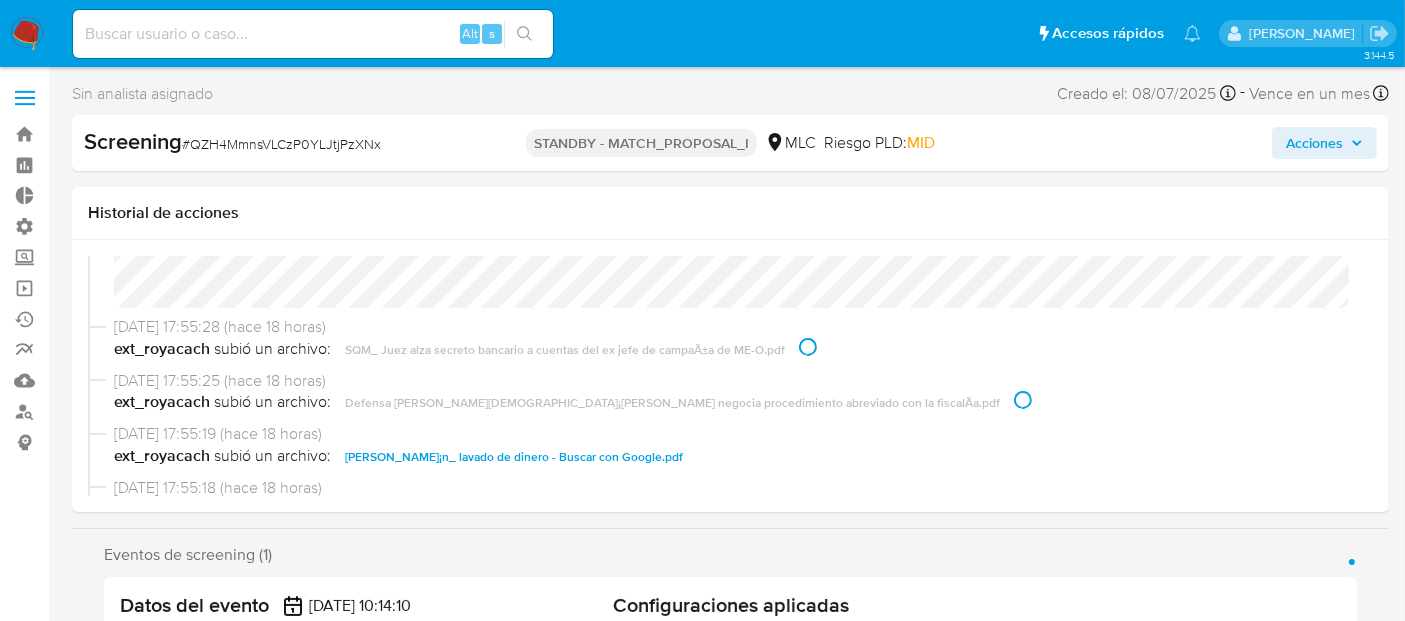 click on "[PERSON_NAME]¡n_ [PERSON_NAME] de dinero - Buscar con Google.pdf" at bounding box center (514, 457) 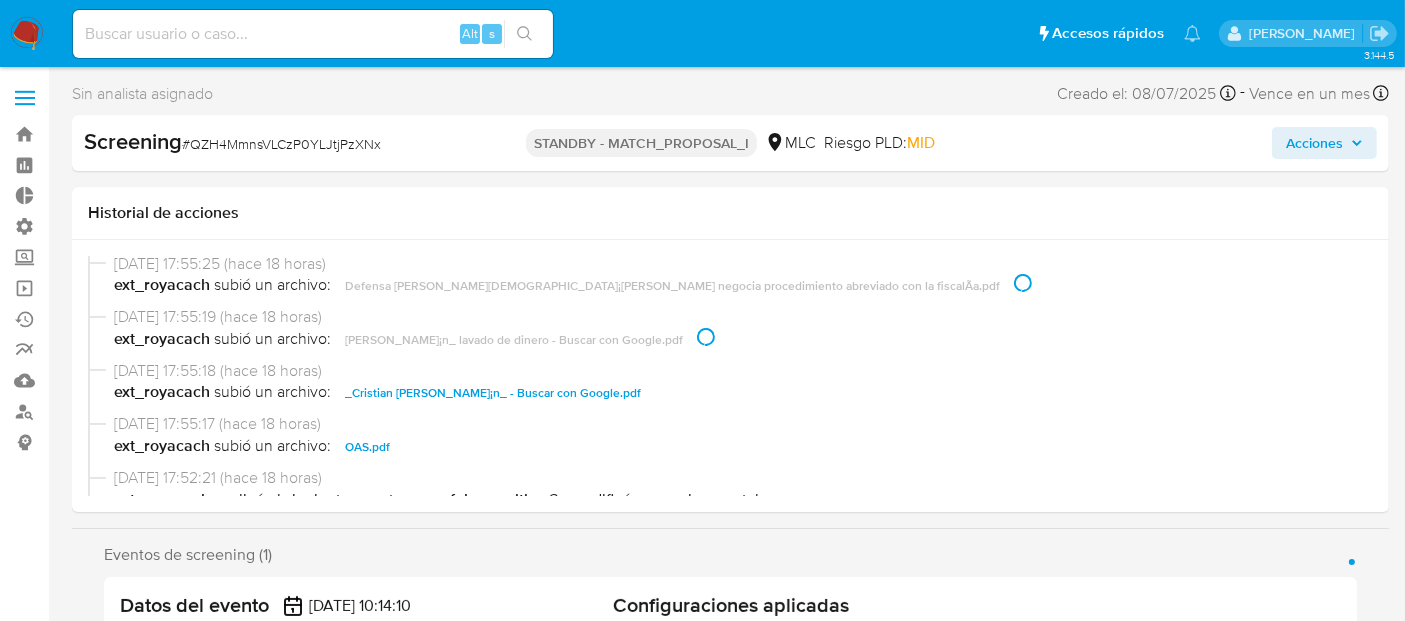 scroll, scrollTop: 243, scrollLeft: 0, axis: vertical 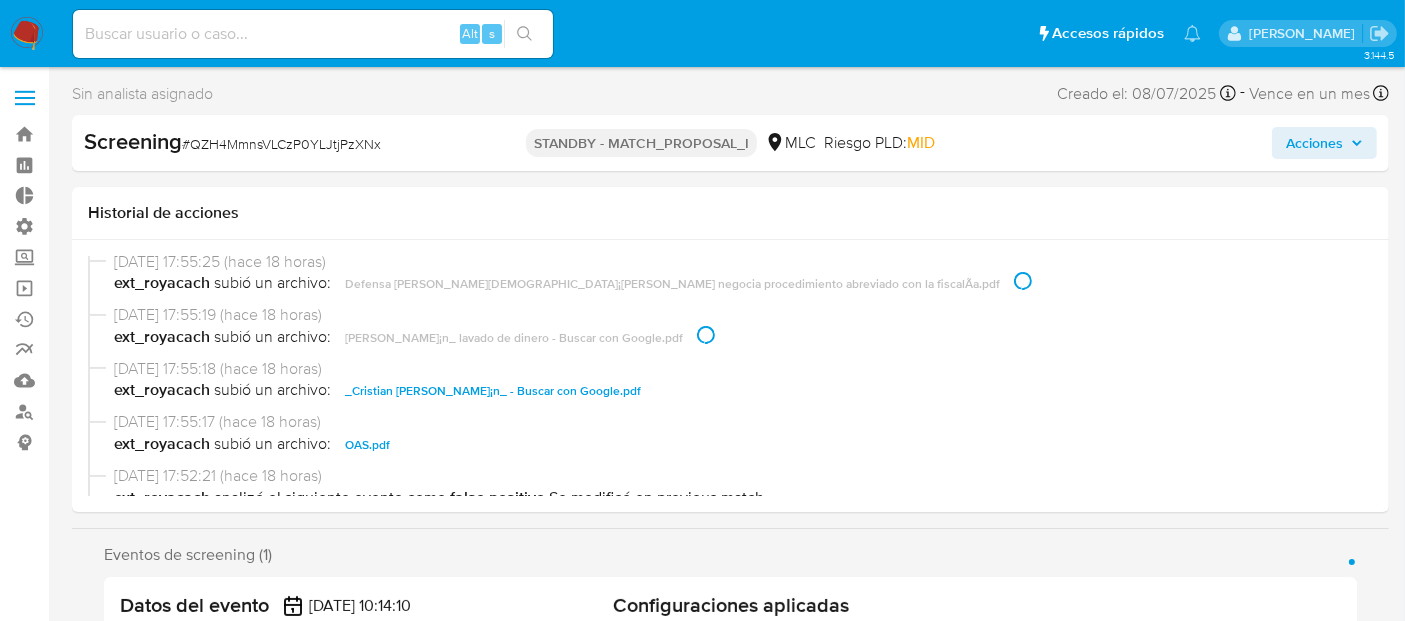 click on "_Cristian [PERSON_NAME]¡n_ - Buscar con Google.pdf" at bounding box center (493, 391) 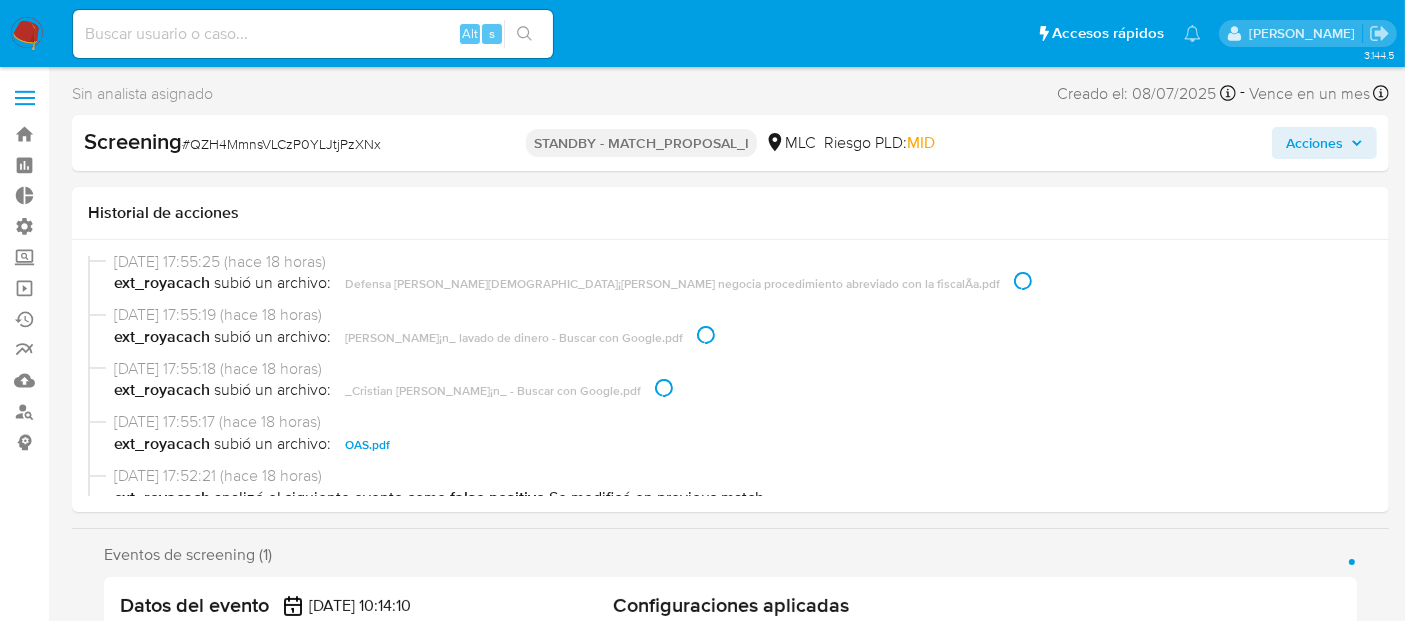 click on "OAS.pdf" at bounding box center (367, 445) 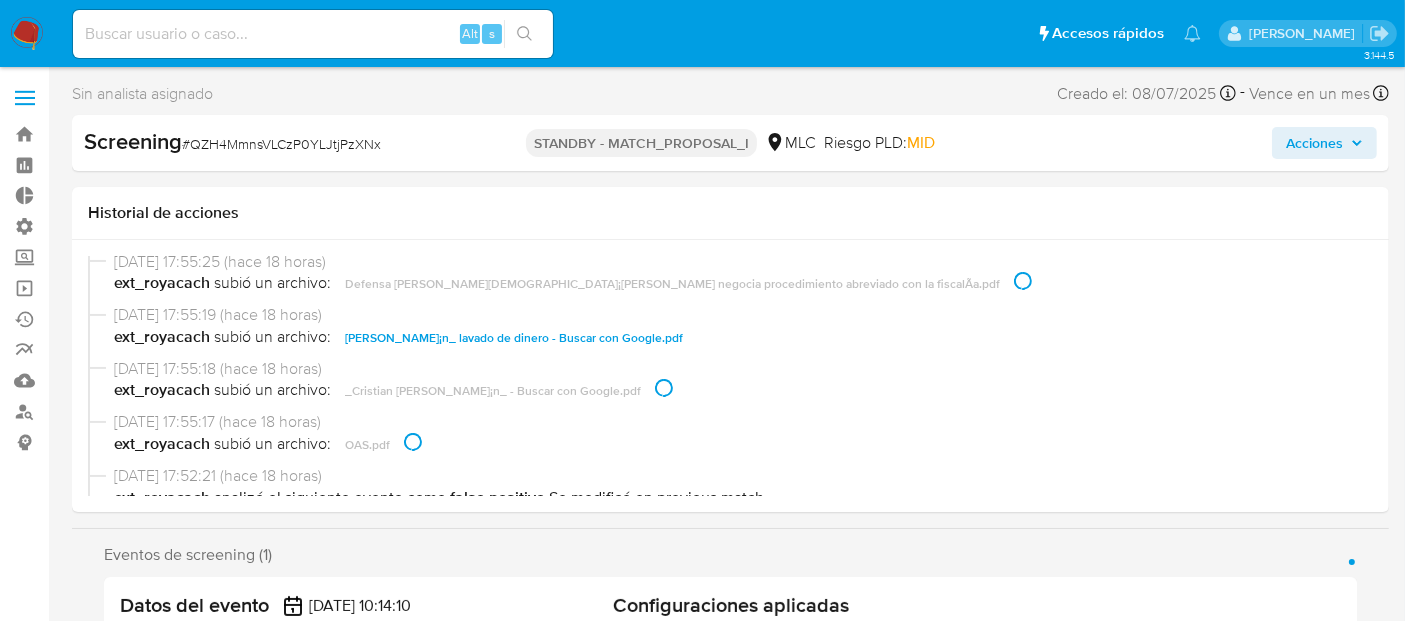 scroll, scrollTop: 0, scrollLeft: 0, axis: both 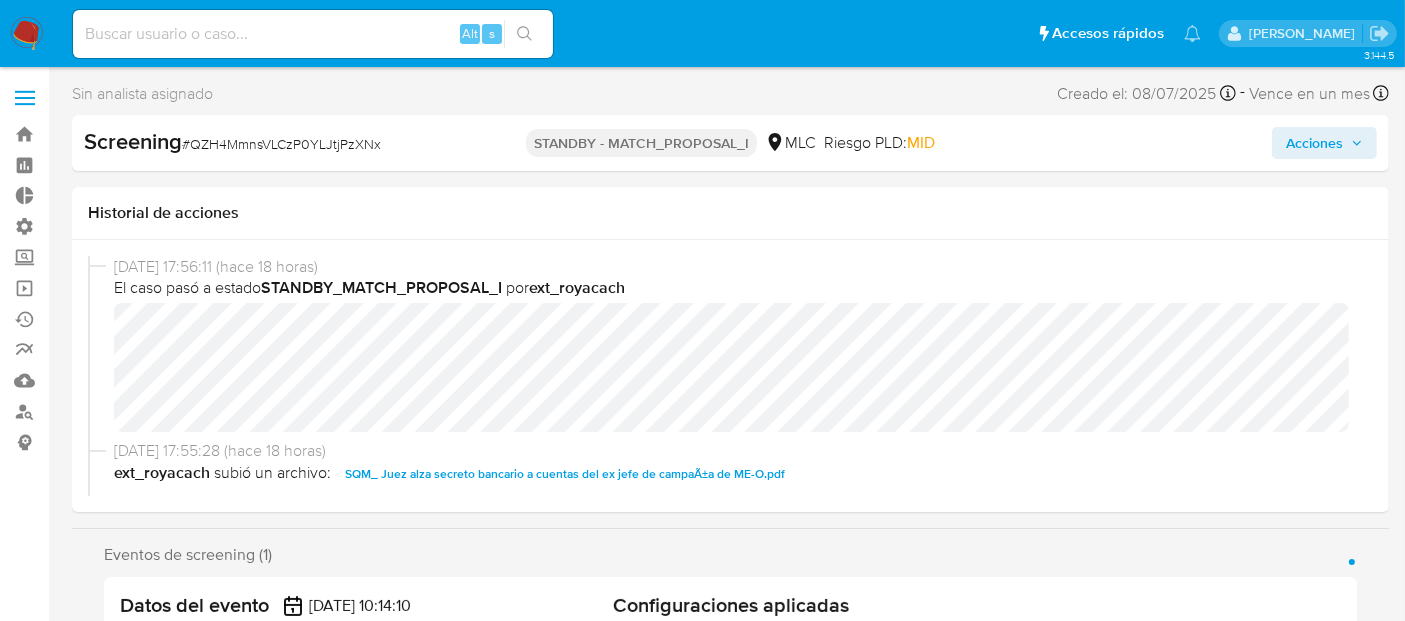 select on "10" 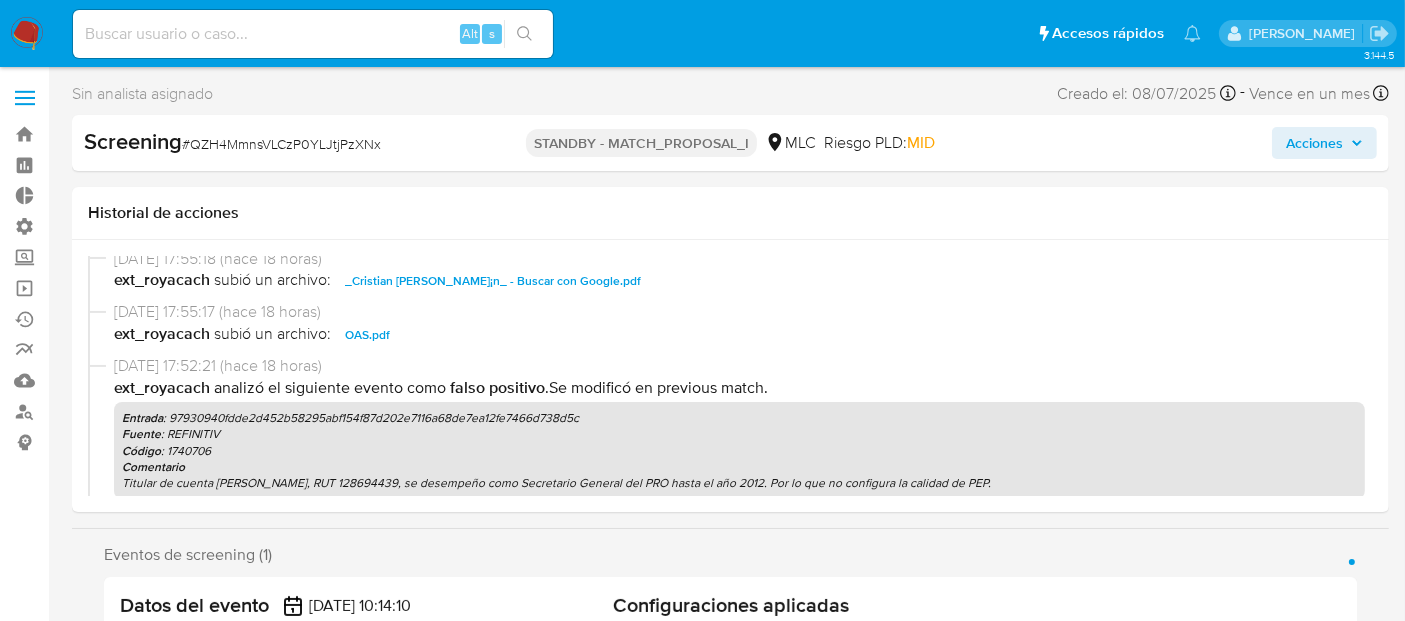 scroll, scrollTop: 0, scrollLeft: 0, axis: both 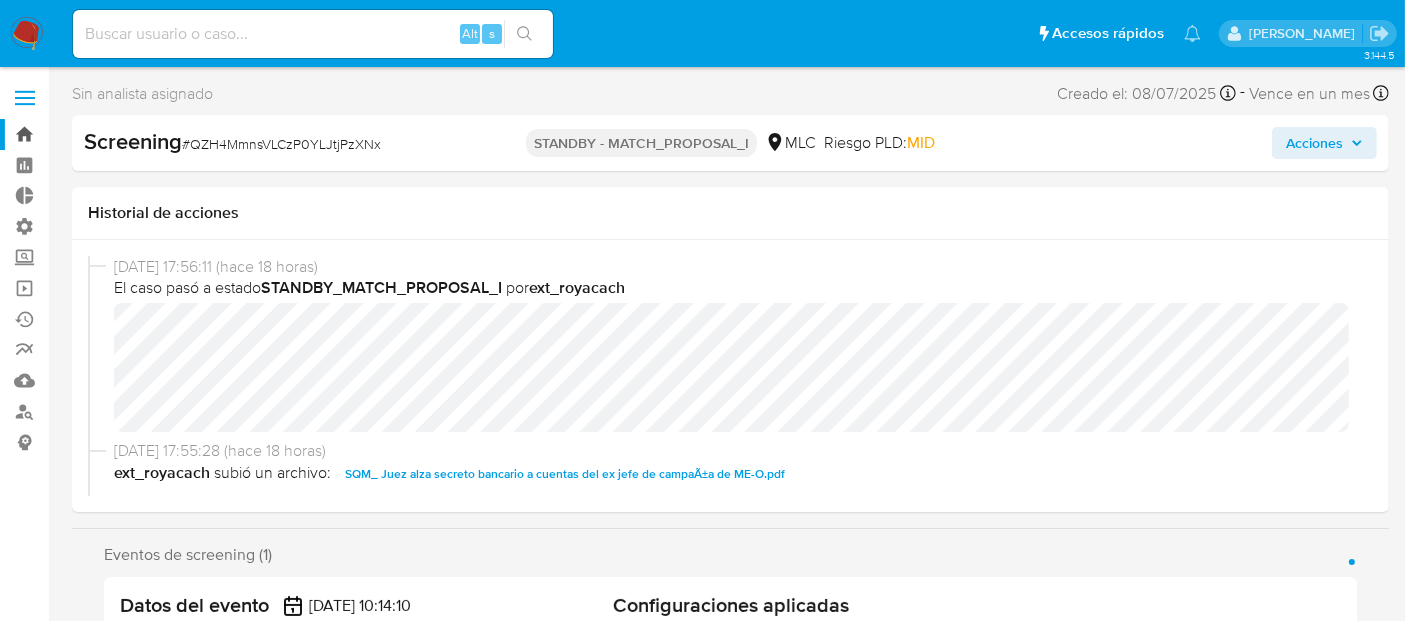 click on "Bandeja" at bounding box center (119, 134) 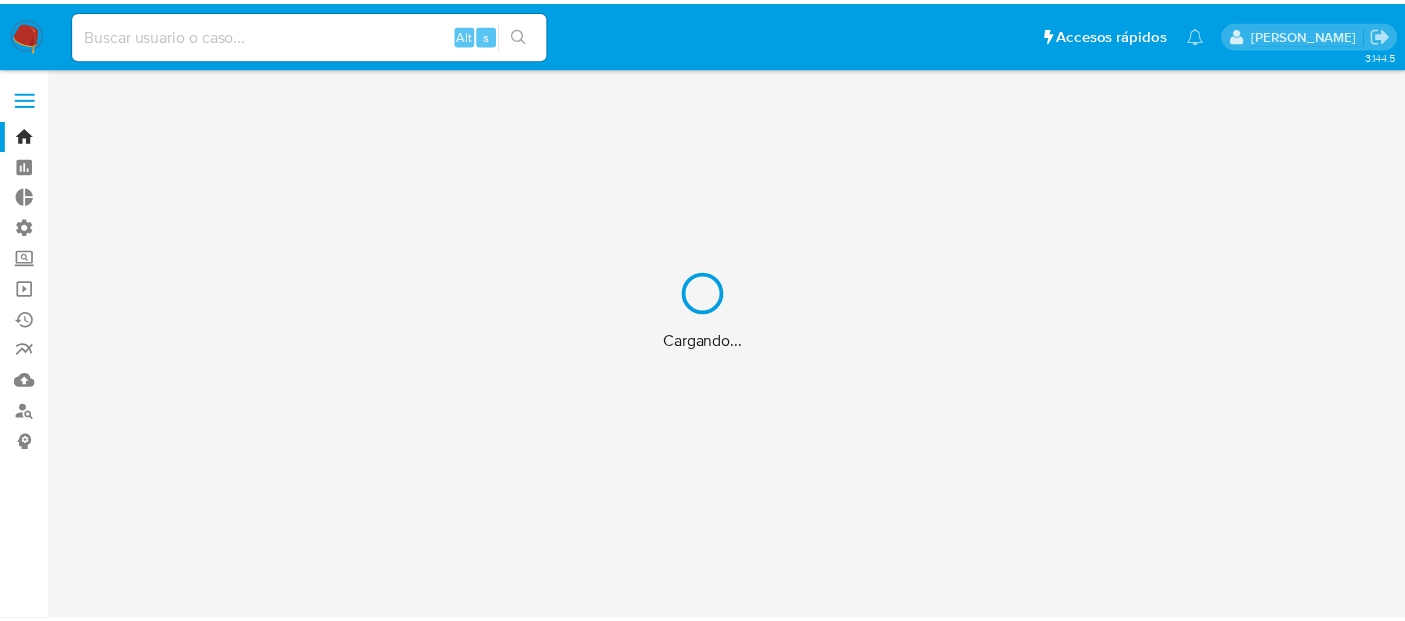 scroll, scrollTop: 0, scrollLeft: 0, axis: both 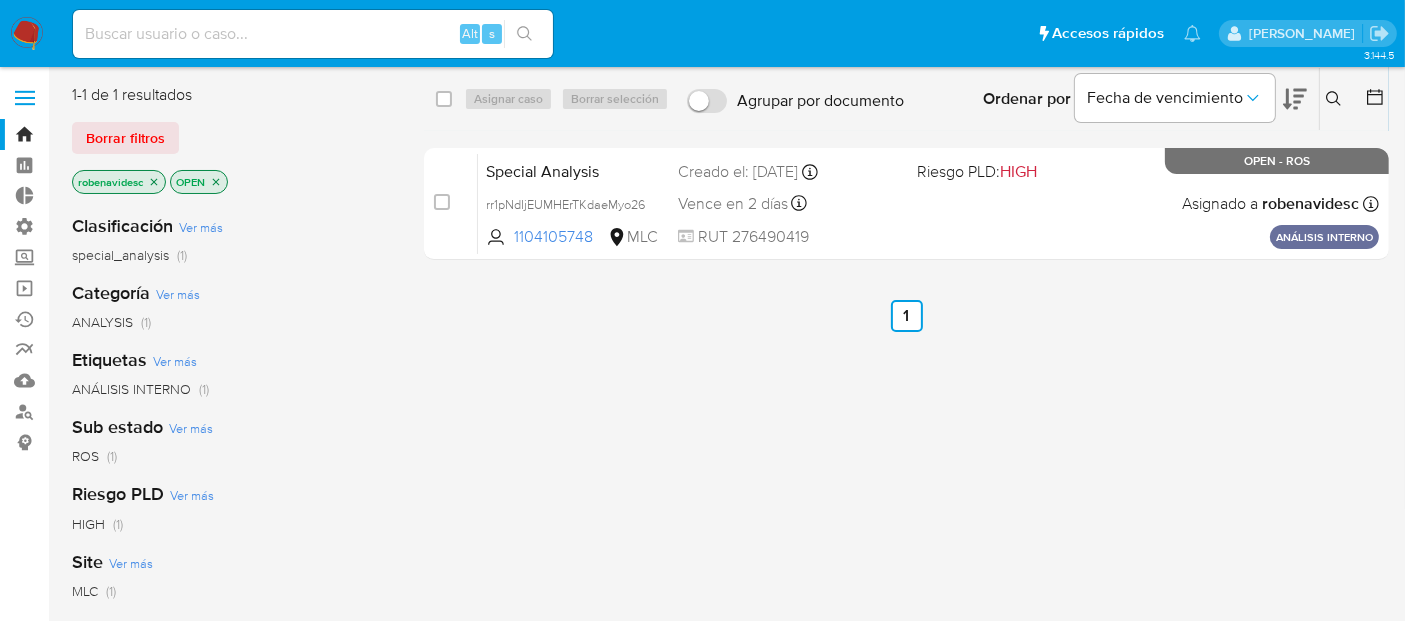 click 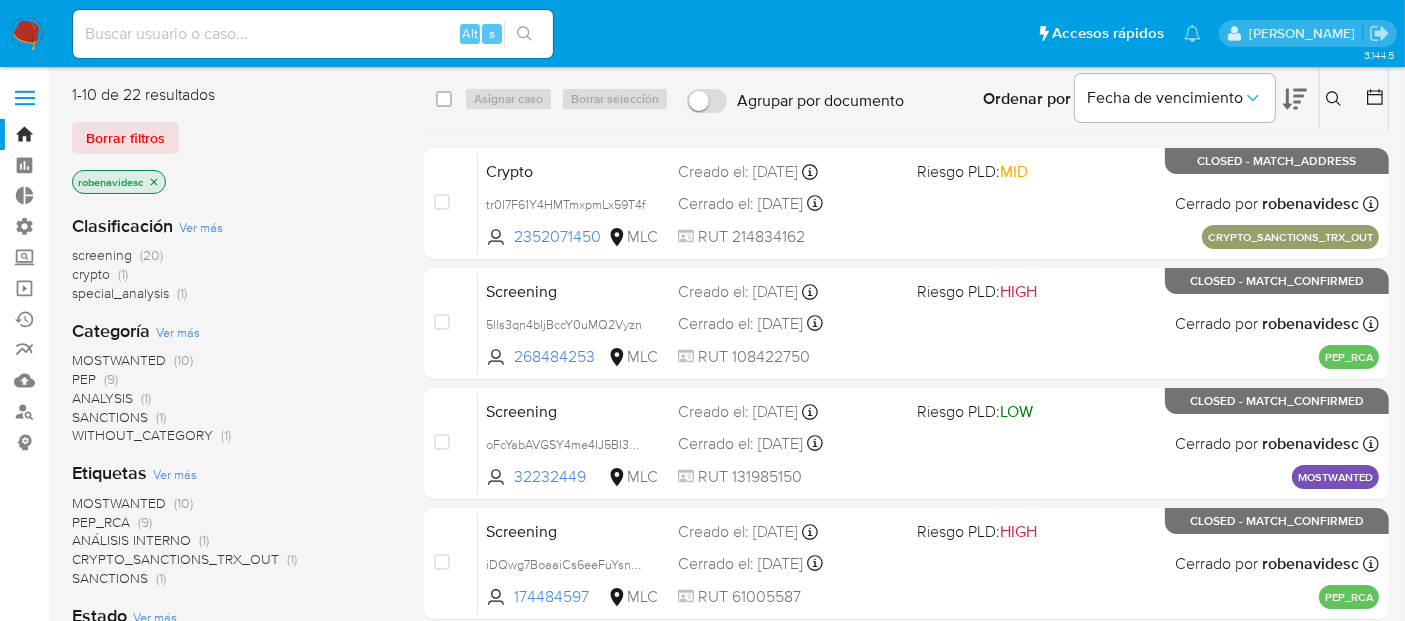 click 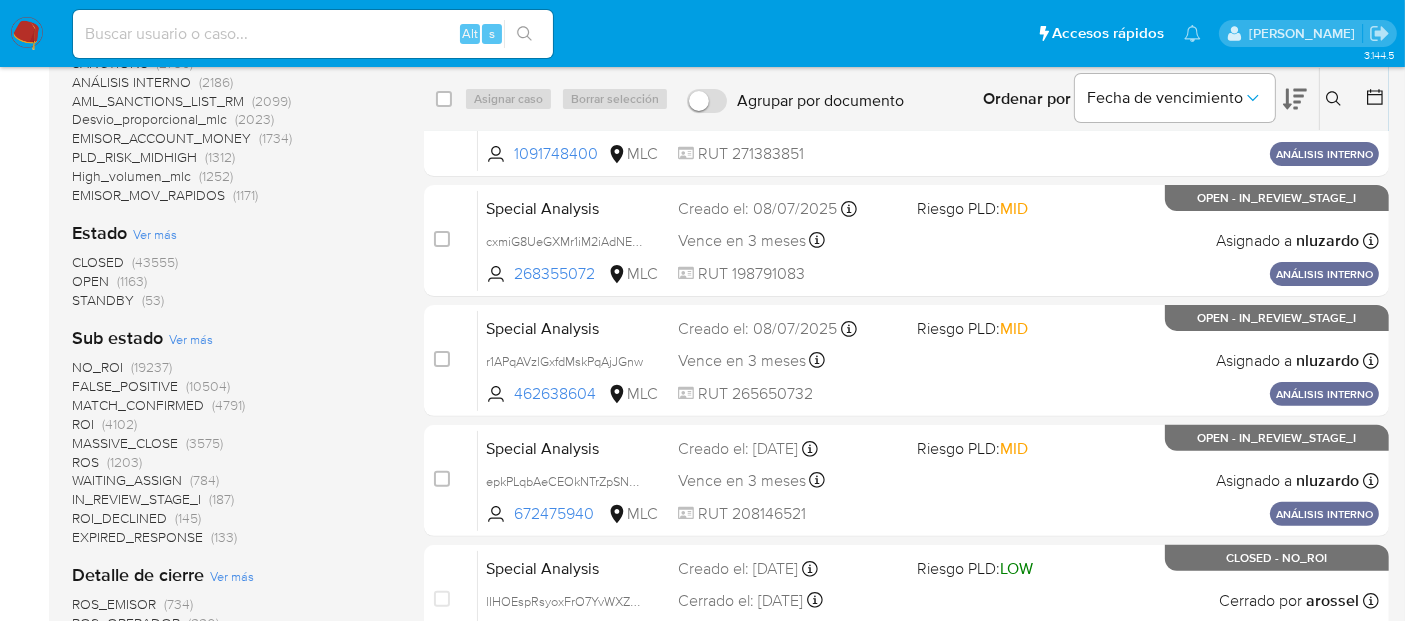 scroll, scrollTop: 564, scrollLeft: 0, axis: vertical 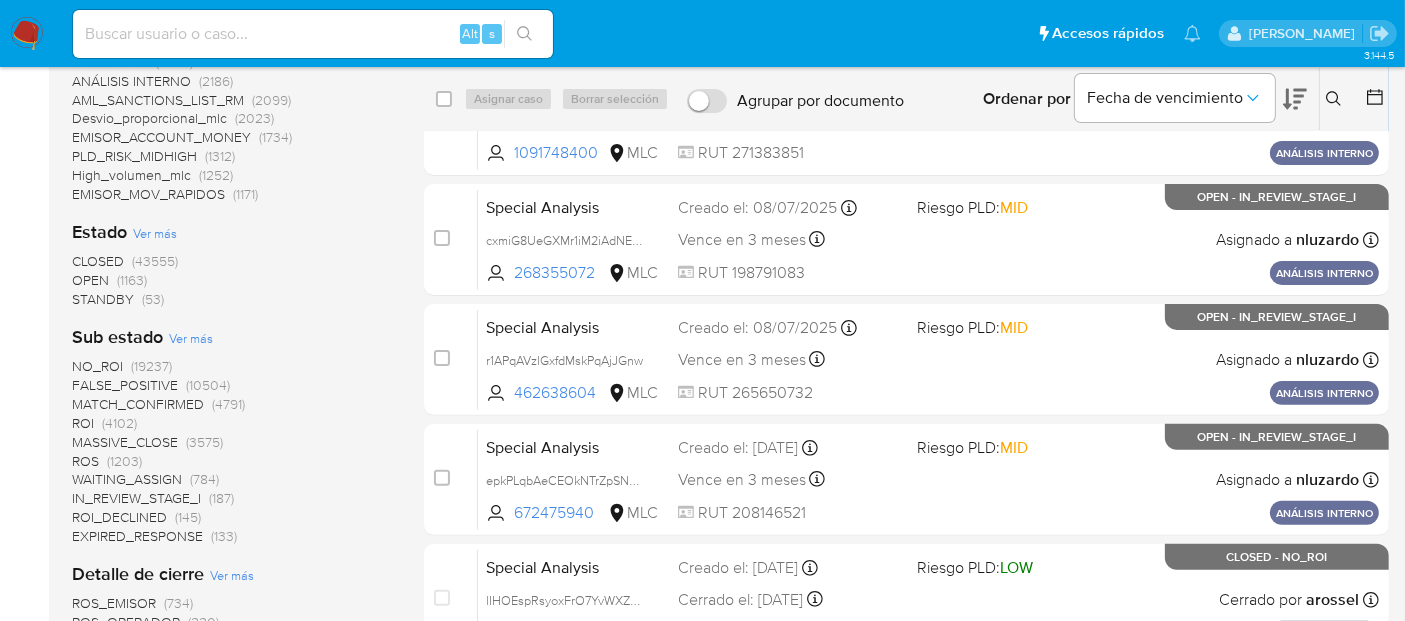 click on "STANDBY" at bounding box center (103, 299) 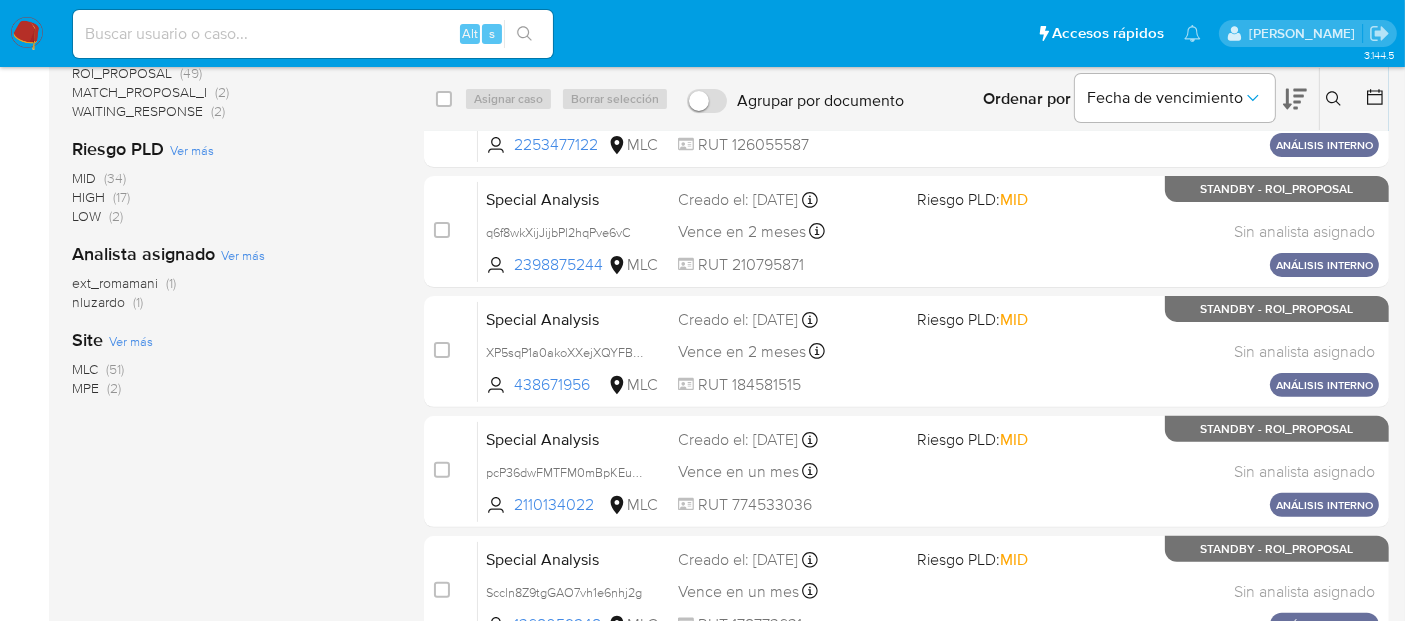 scroll, scrollTop: 573, scrollLeft: 0, axis: vertical 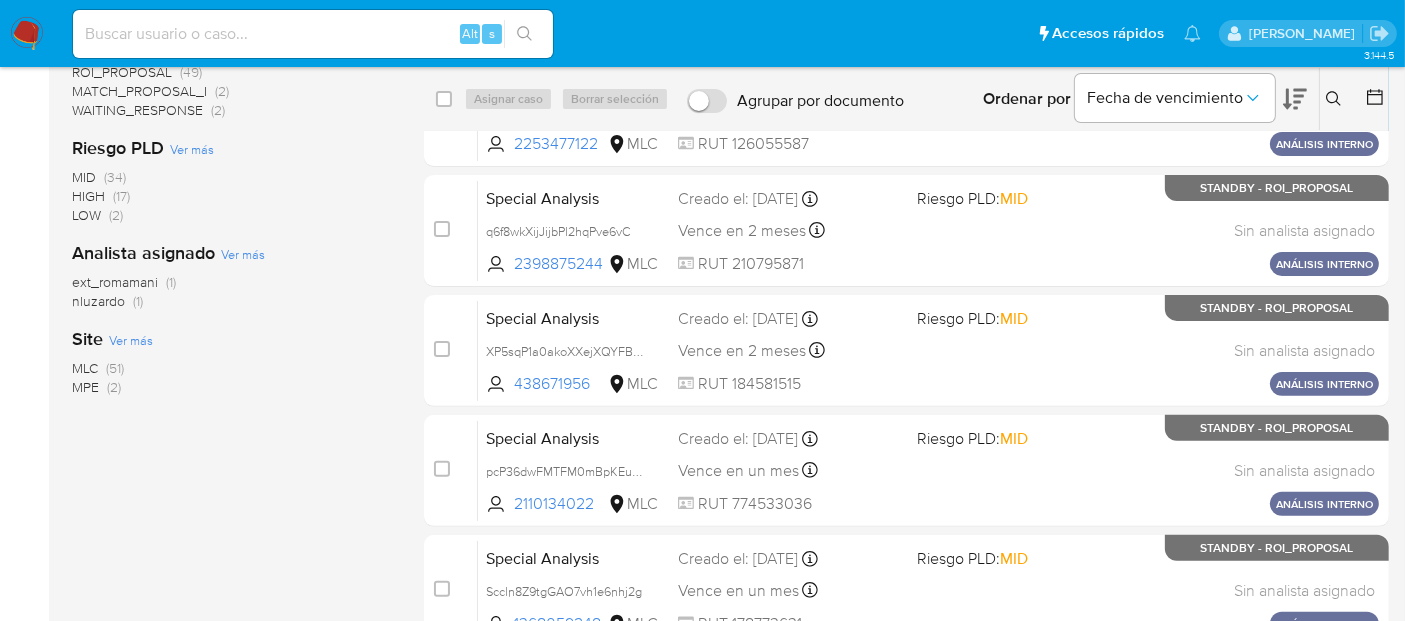 click on "MLC" at bounding box center (85, 368) 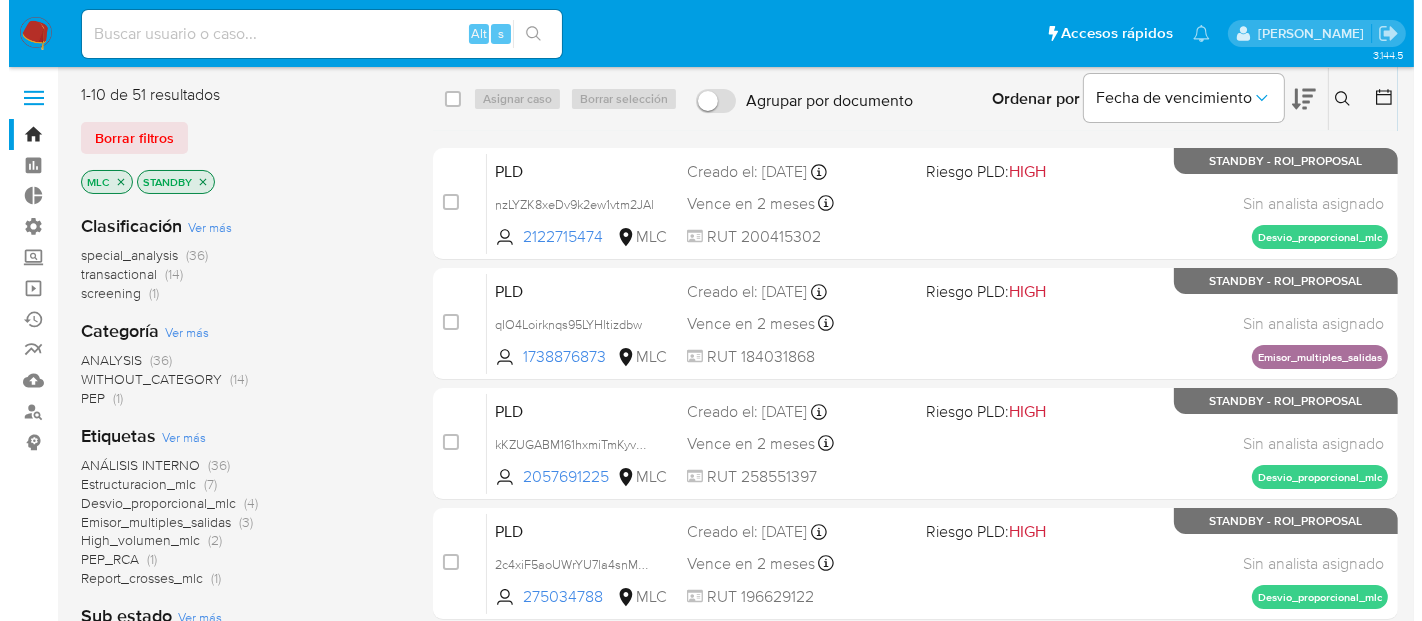 scroll, scrollTop: 3, scrollLeft: 0, axis: vertical 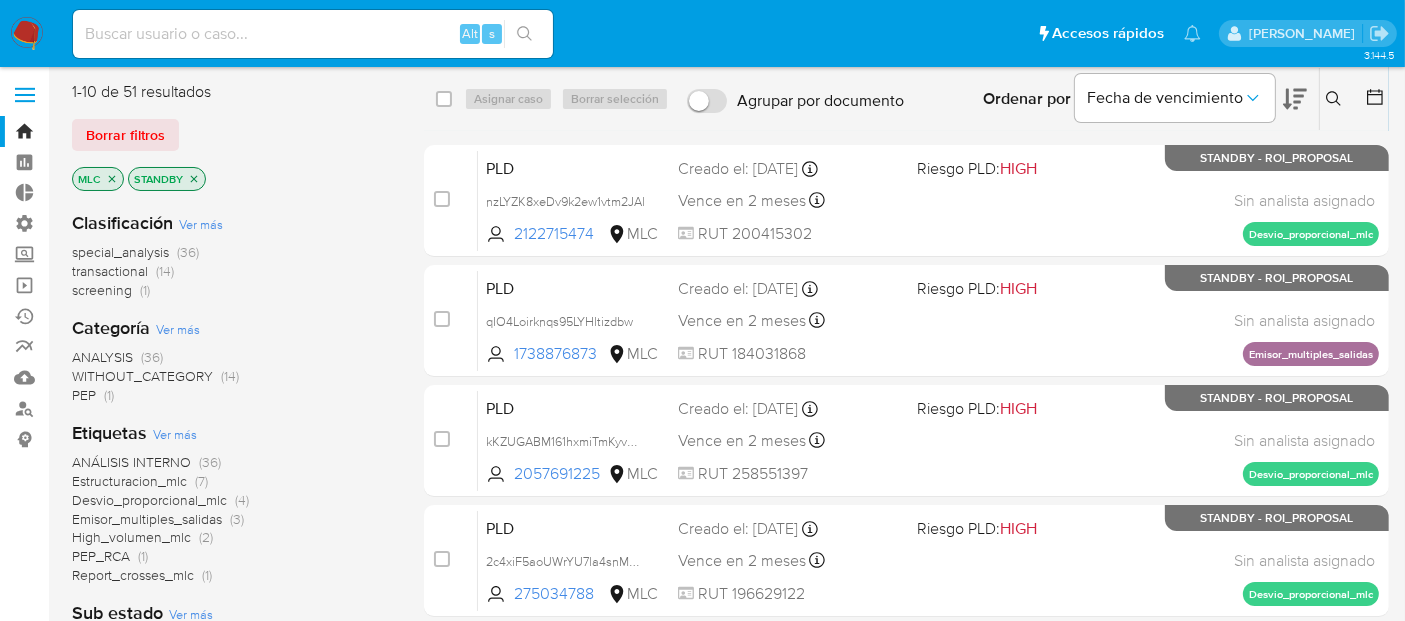 click on "Clasificación Ver más special_analysis (36) transactional (14) screening (1) Categoría Ver más ANALYSIS (36) WITHOUT_CATEGORY (14) PEP (1) Etiquetas Ver más ANÁLISIS INTERNO (36) Estructuracion_mlc (7) Desvio_proporcional_mlc (4) Emisor_multiples_salidas (3) High_volumen_mlc (2) PEP_RCA (1) Report_crosses_mlc (1) Sub estado Ver más ROI_PROPOSAL (49) MATCH_PROPOSAL_I (1) WAITING_RESPONSE (1) Riesgo PLD Ver más MID (34) HIGH (17) Analista asignado Ver más nluzardo (1)" at bounding box center (232, 535) 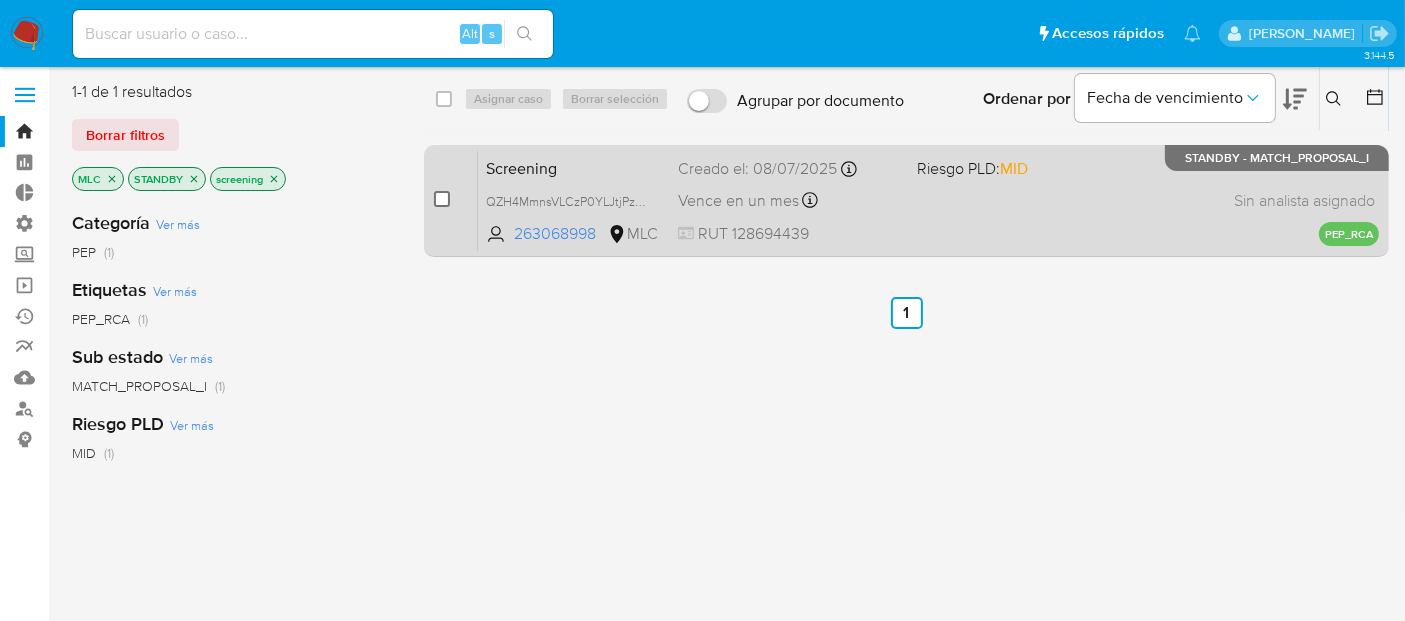 click at bounding box center (442, 199) 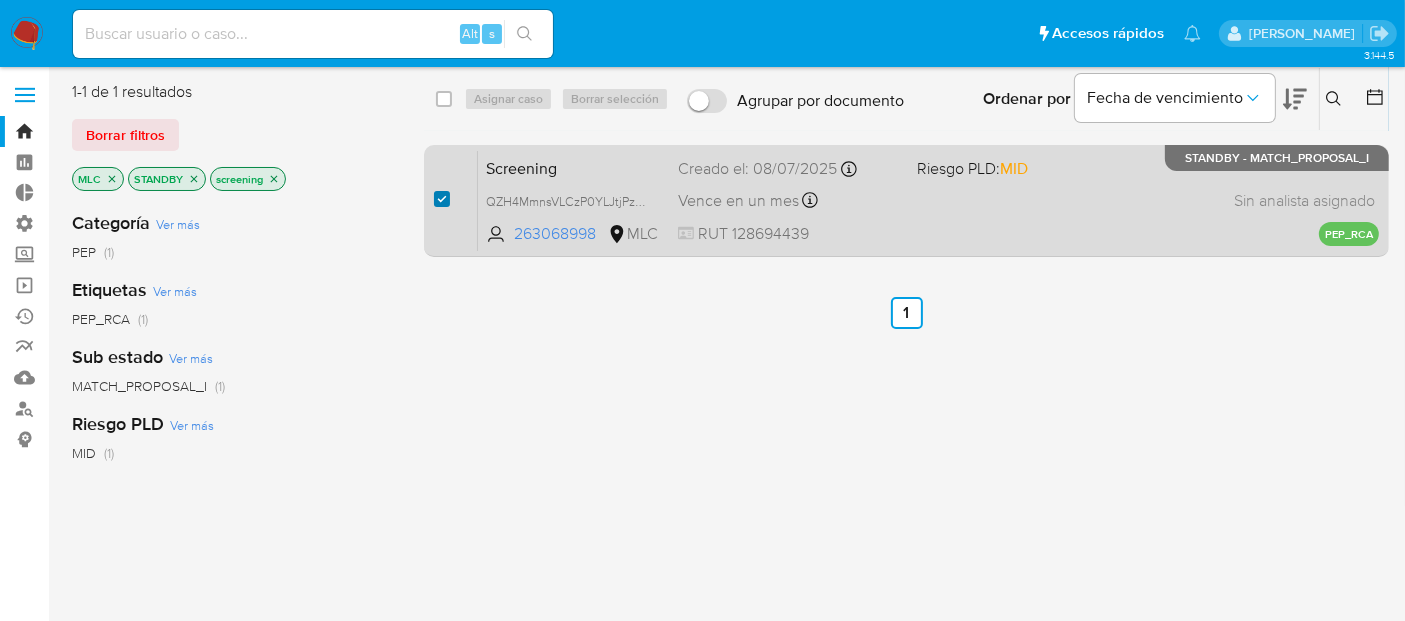 checkbox on "true" 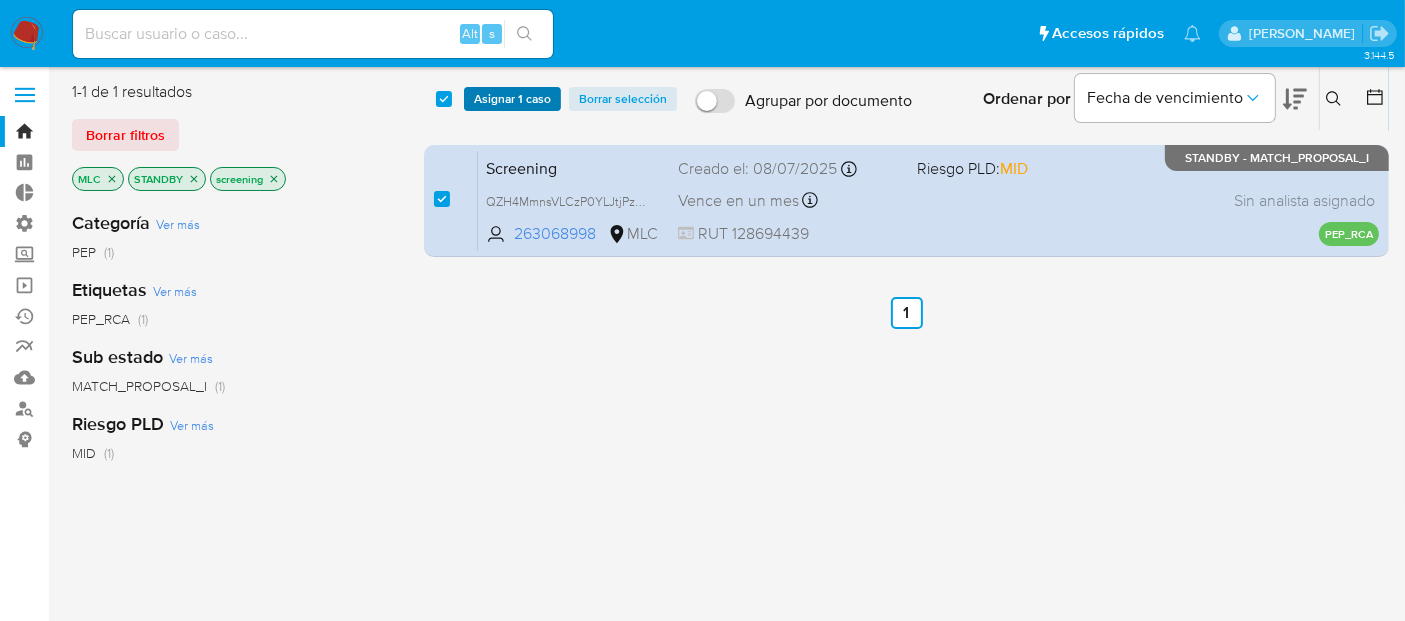 click on "Asignar 1 caso" at bounding box center (512, 99) 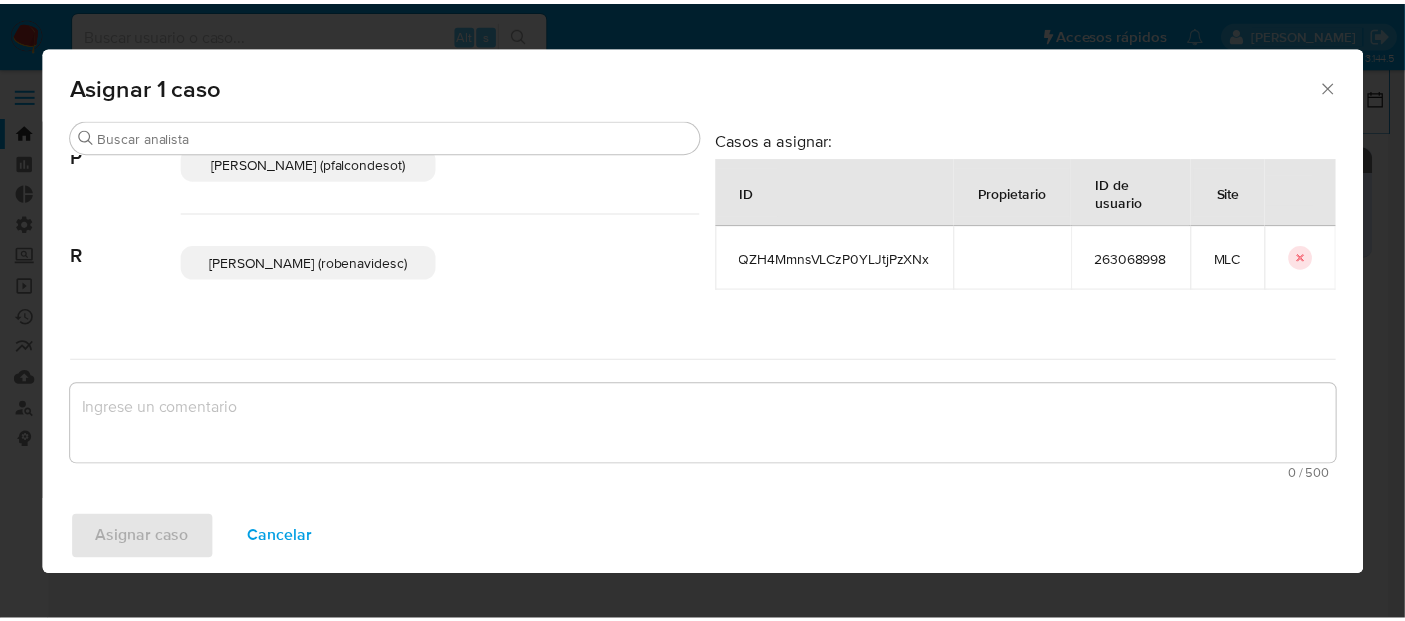 scroll, scrollTop: 308, scrollLeft: 0, axis: vertical 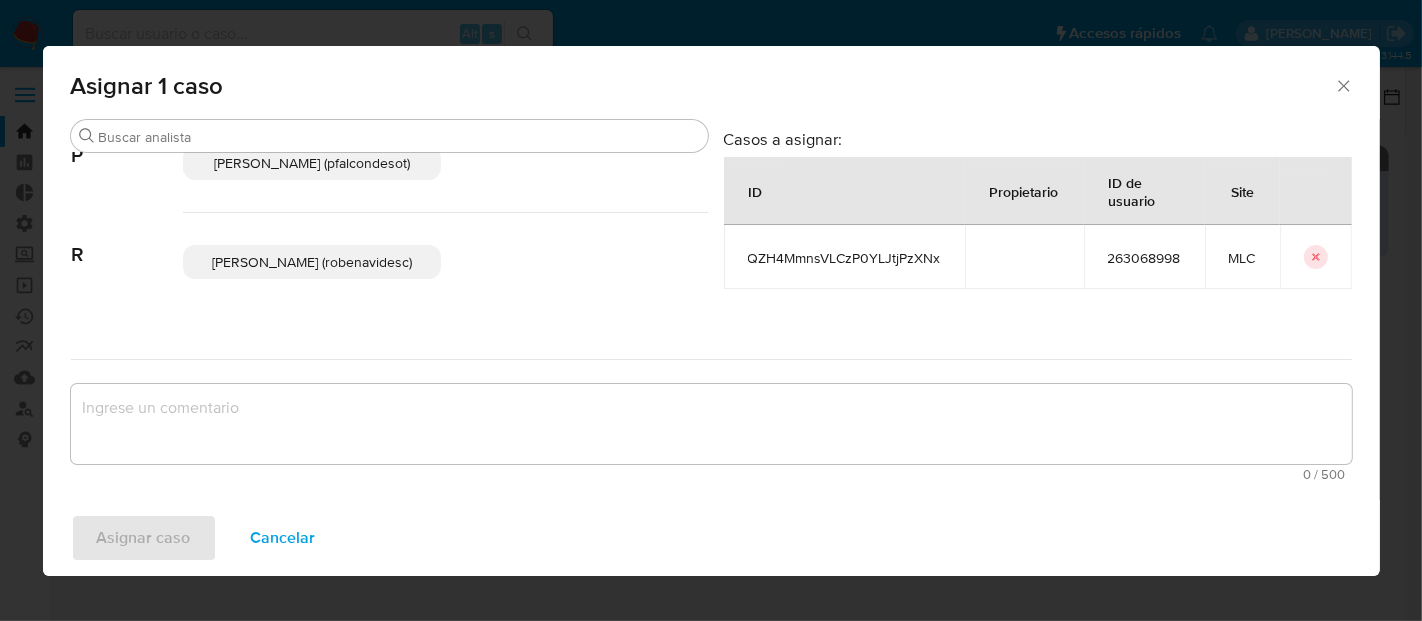 click on "Rocio Daniela Benavides Catalan (robenavidesc)" at bounding box center (312, 262) 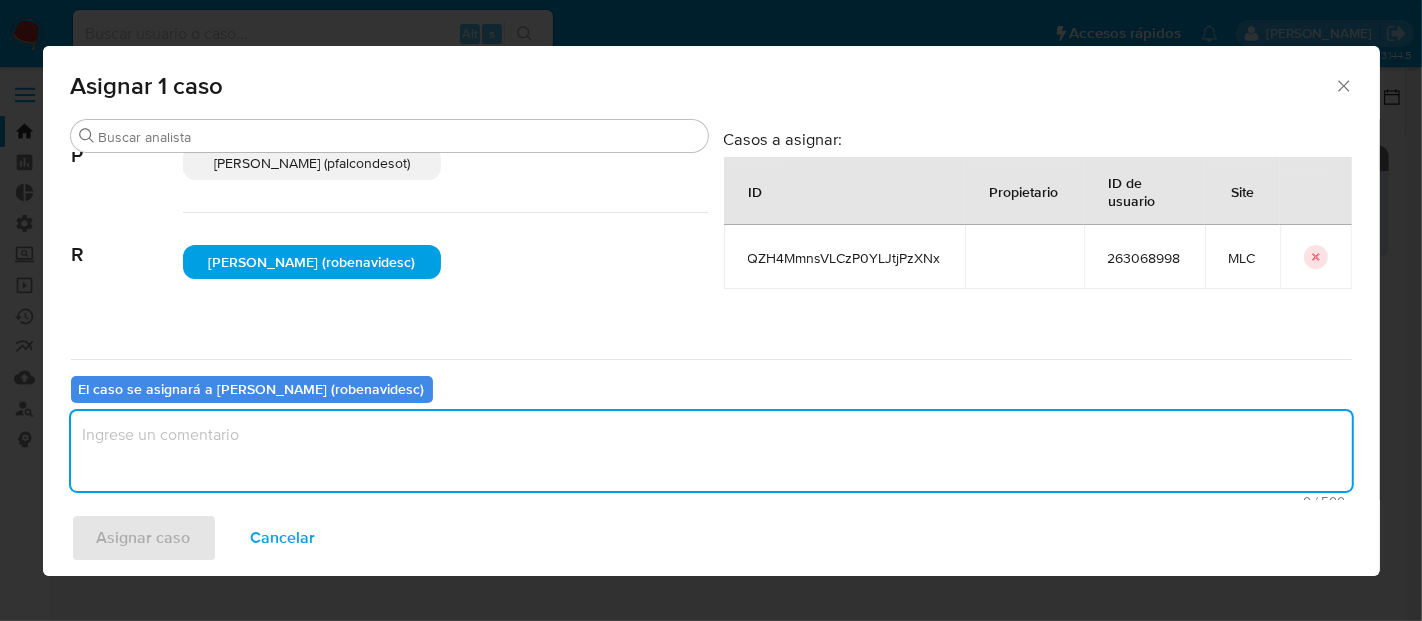 click at bounding box center (711, 451) 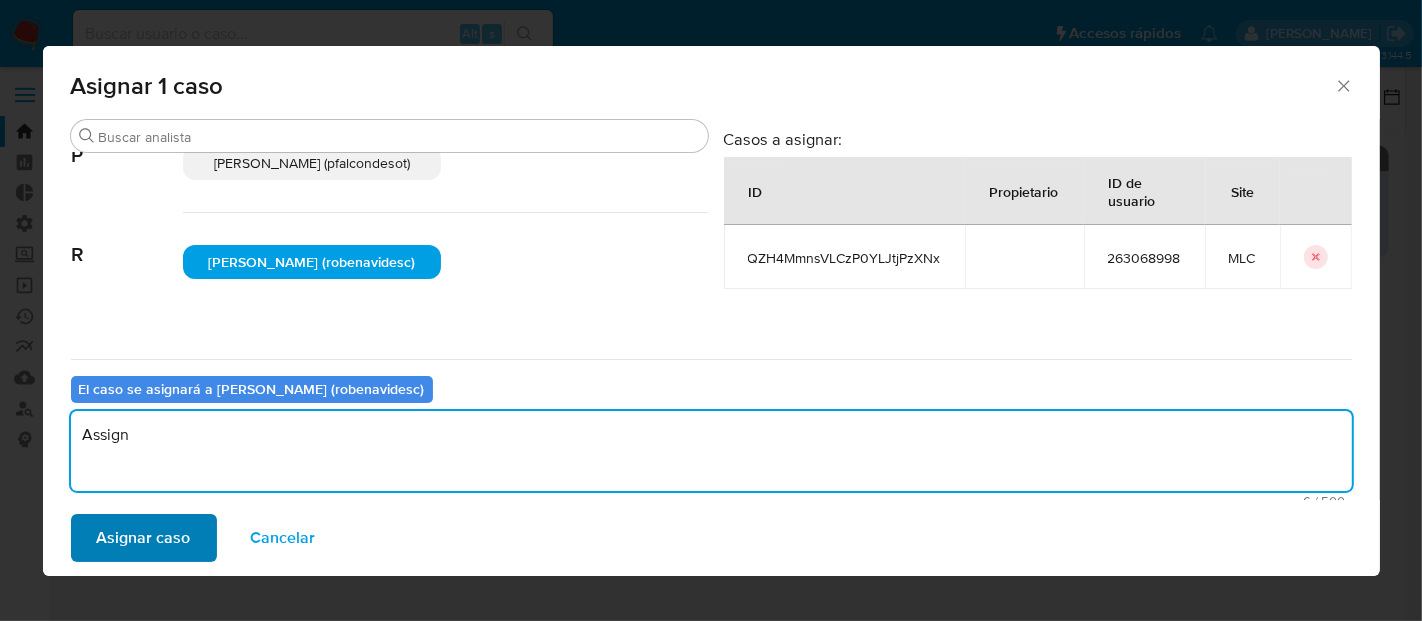 type on "Assign" 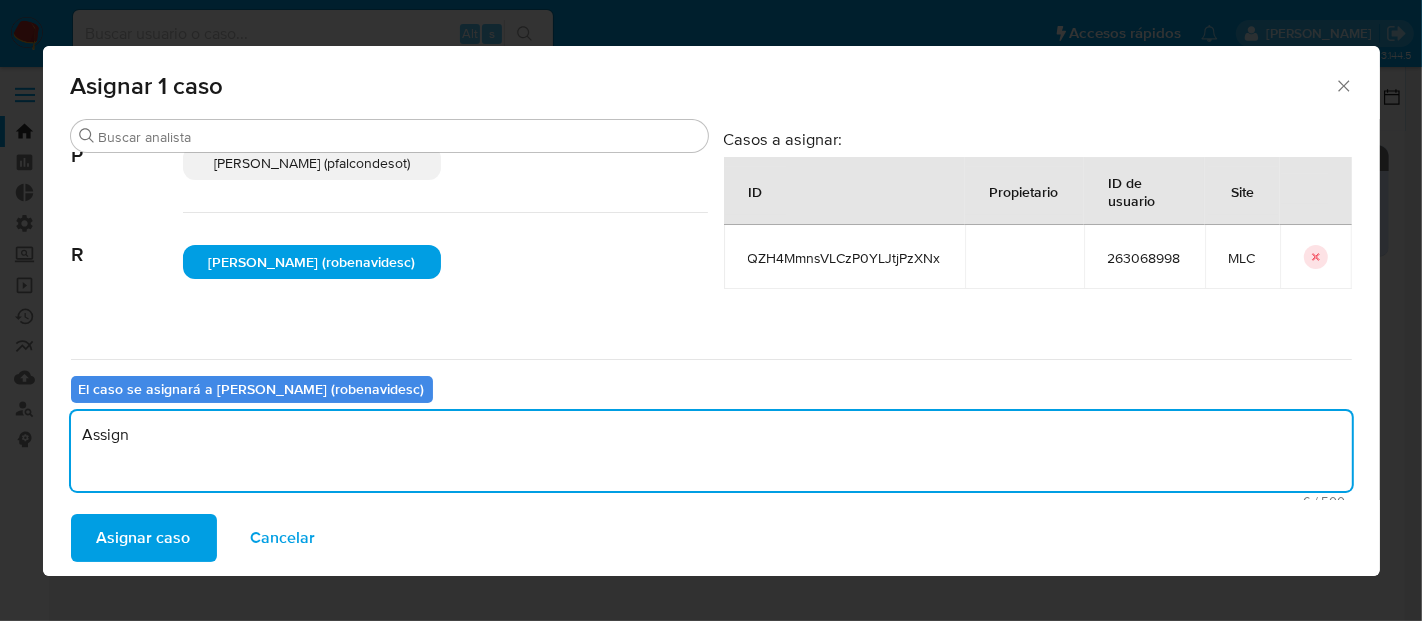 click on "Asignar caso" at bounding box center (144, 538) 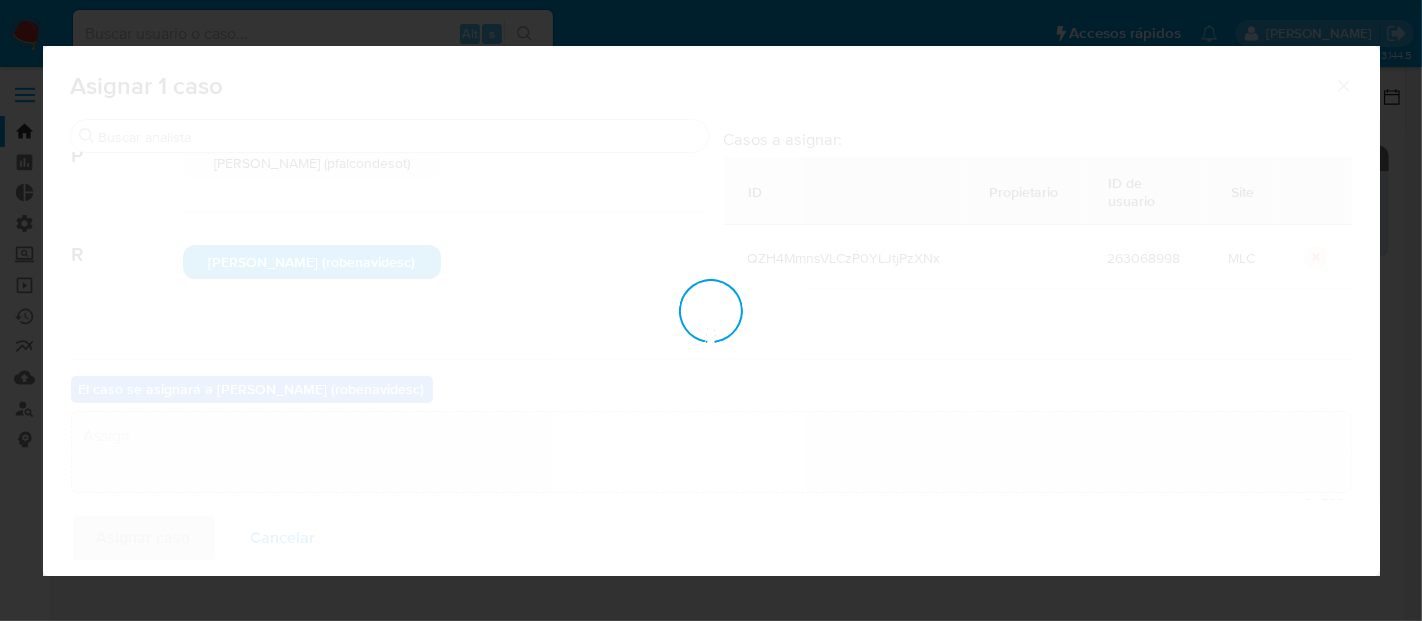 type 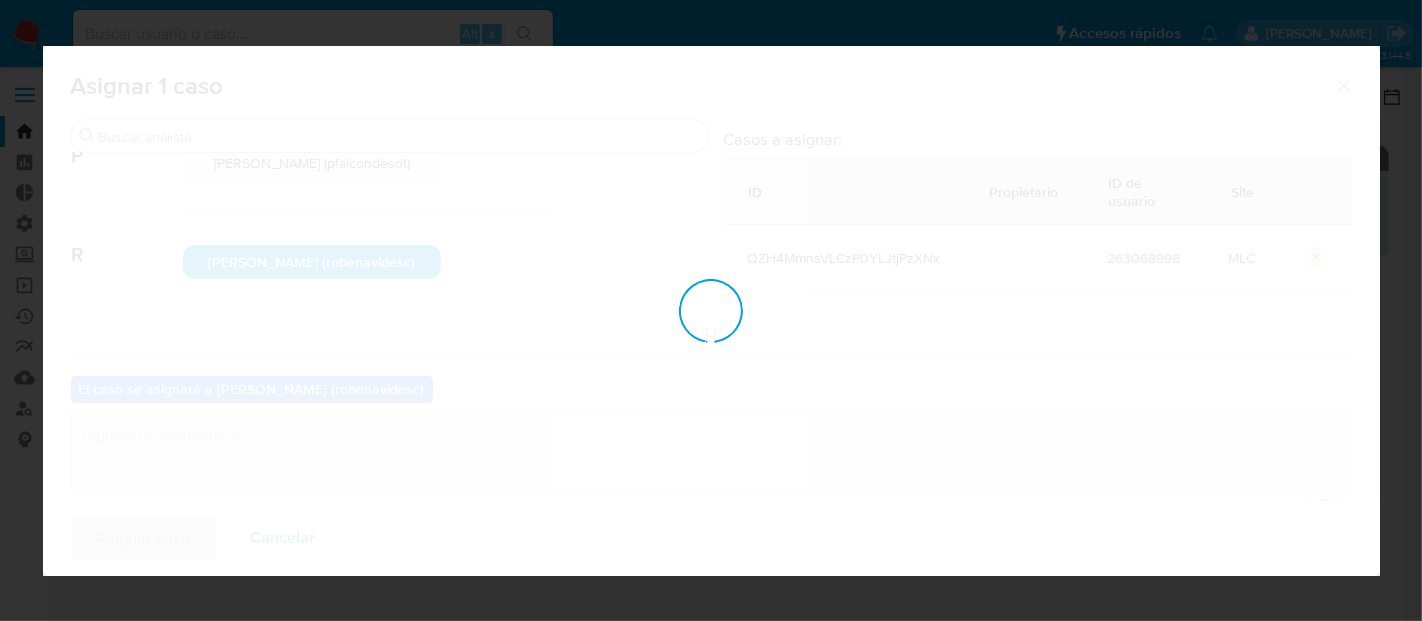 checkbox on "false" 